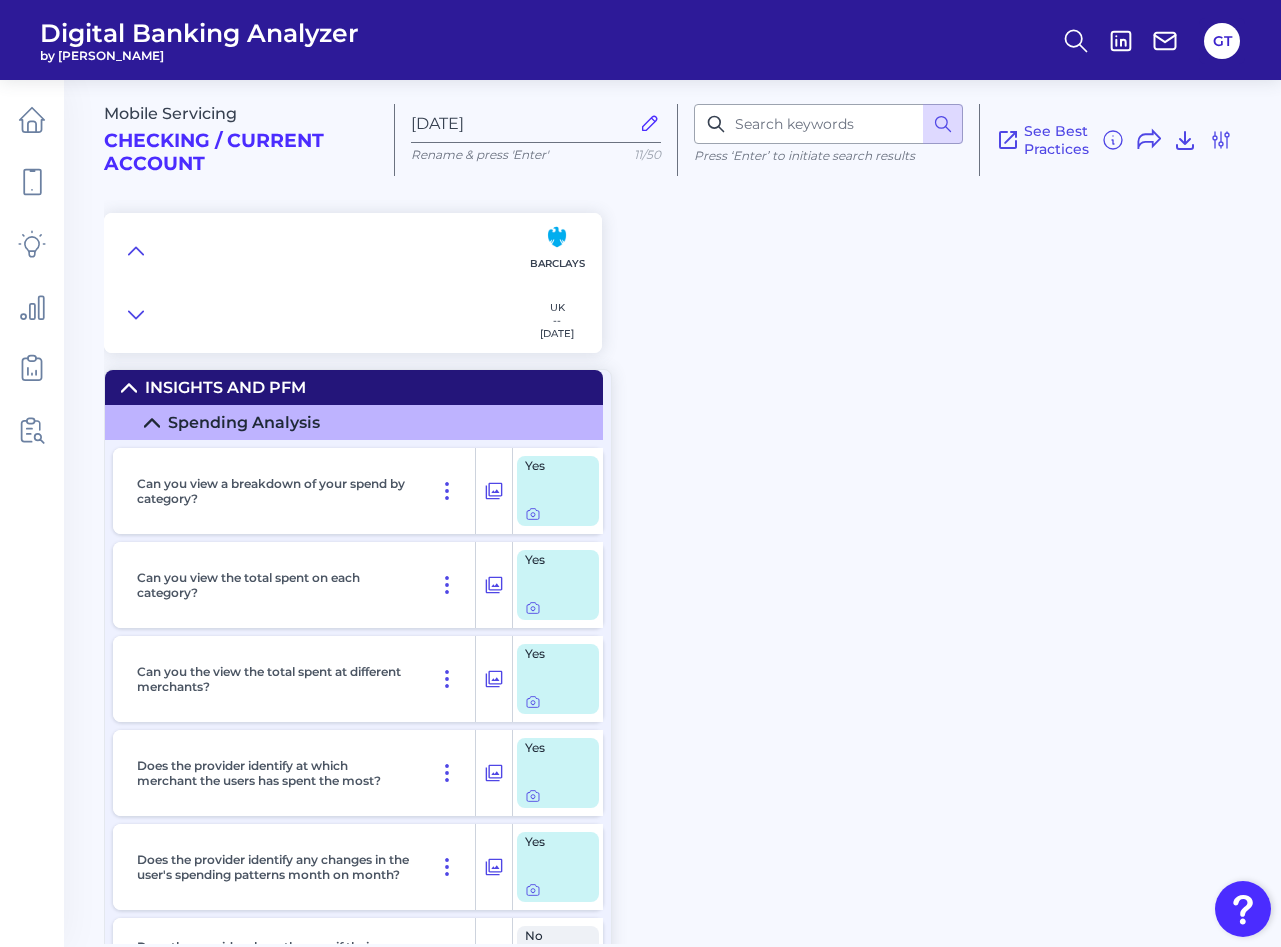 scroll, scrollTop: 0, scrollLeft: 0, axis: both 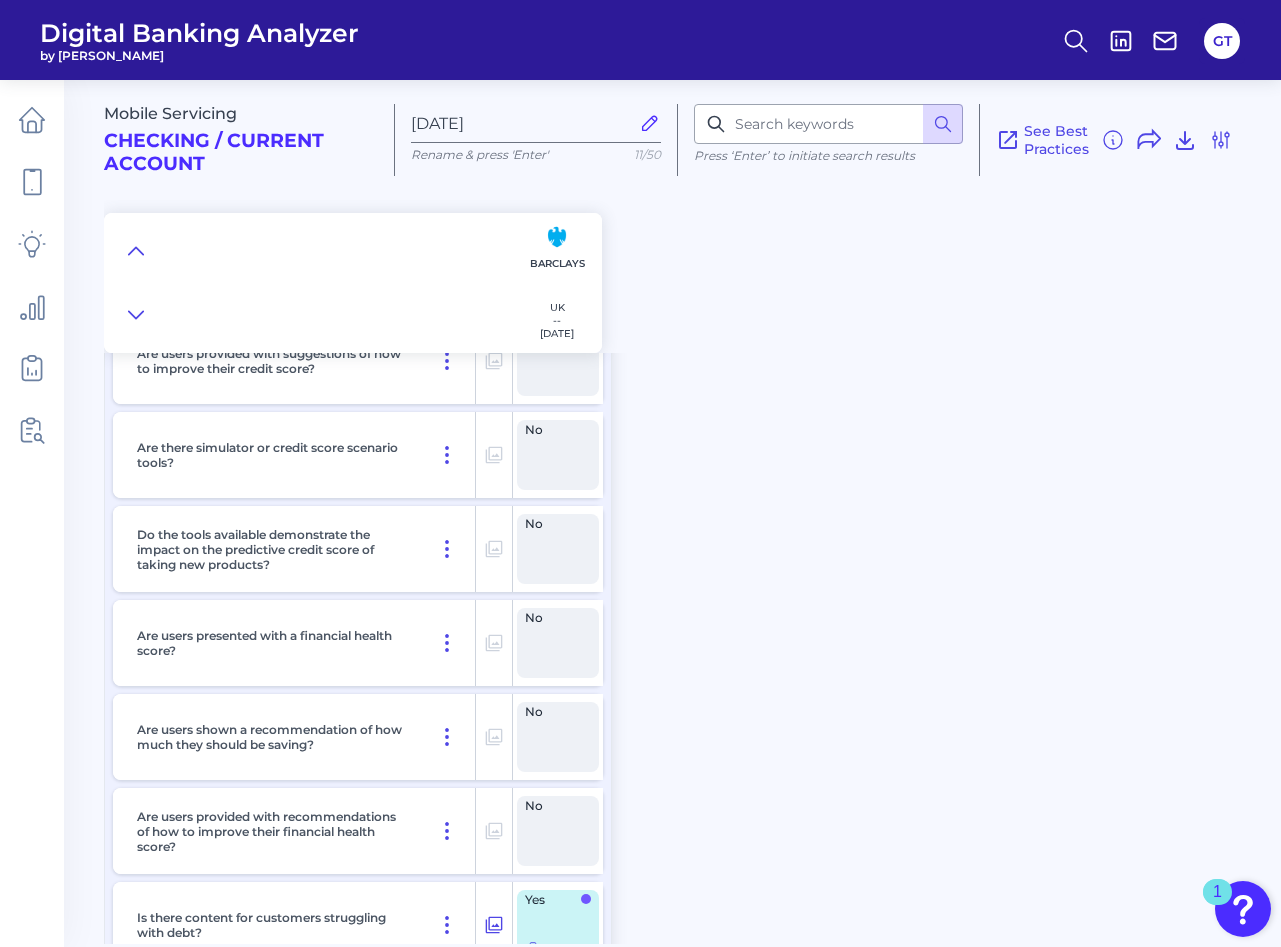 click on "Mobile Servicing Checking / Current Account [DATE] Rename & press 'Enter' 11/50 Press ‘Enter’ to initiate search results See Best Practices Filters Clear all filters Experience Reset Mobile Servicing Desktop Servicing Mobile Onboarding Desktop Onboarding Categories Clear Press ‘Enter’ to initiate search results Select all categories Pre-Login Area Pre-login Features New Customer Onboarding New Customer Onboarding Login & Authentication Login & Authentication Accounts and transactions Home Screen & Navigation Individual Account Overview Aggregated Account Overview Transactions Bank Statements Move Money Pay a Bill, Company or Person using an Account Number P2P - Payments without using a bank account number Internal Transfers External Transfers/Payments Via Linked Accounts/Direct Deposits Wire & International Remote Deposit Capture Direct Debits Cardless Cash Card Management Settings and Profile Management Contact Details Overdraft Management Marketing Preferences Security Personalisation Features" at bounding box center (692, 504) 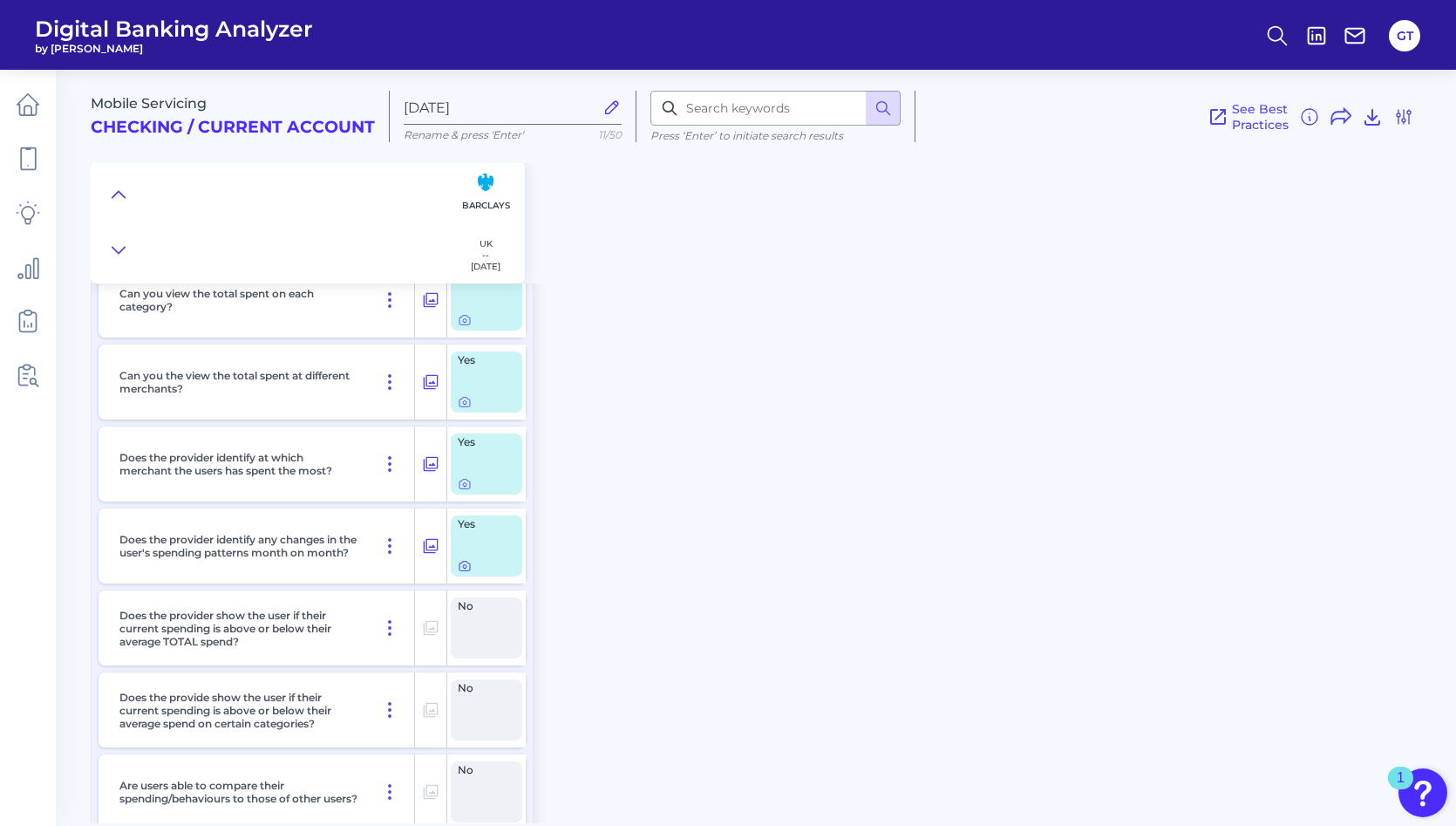 scroll, scrollTop: 182, scrollLeft: 0, axis: vertical 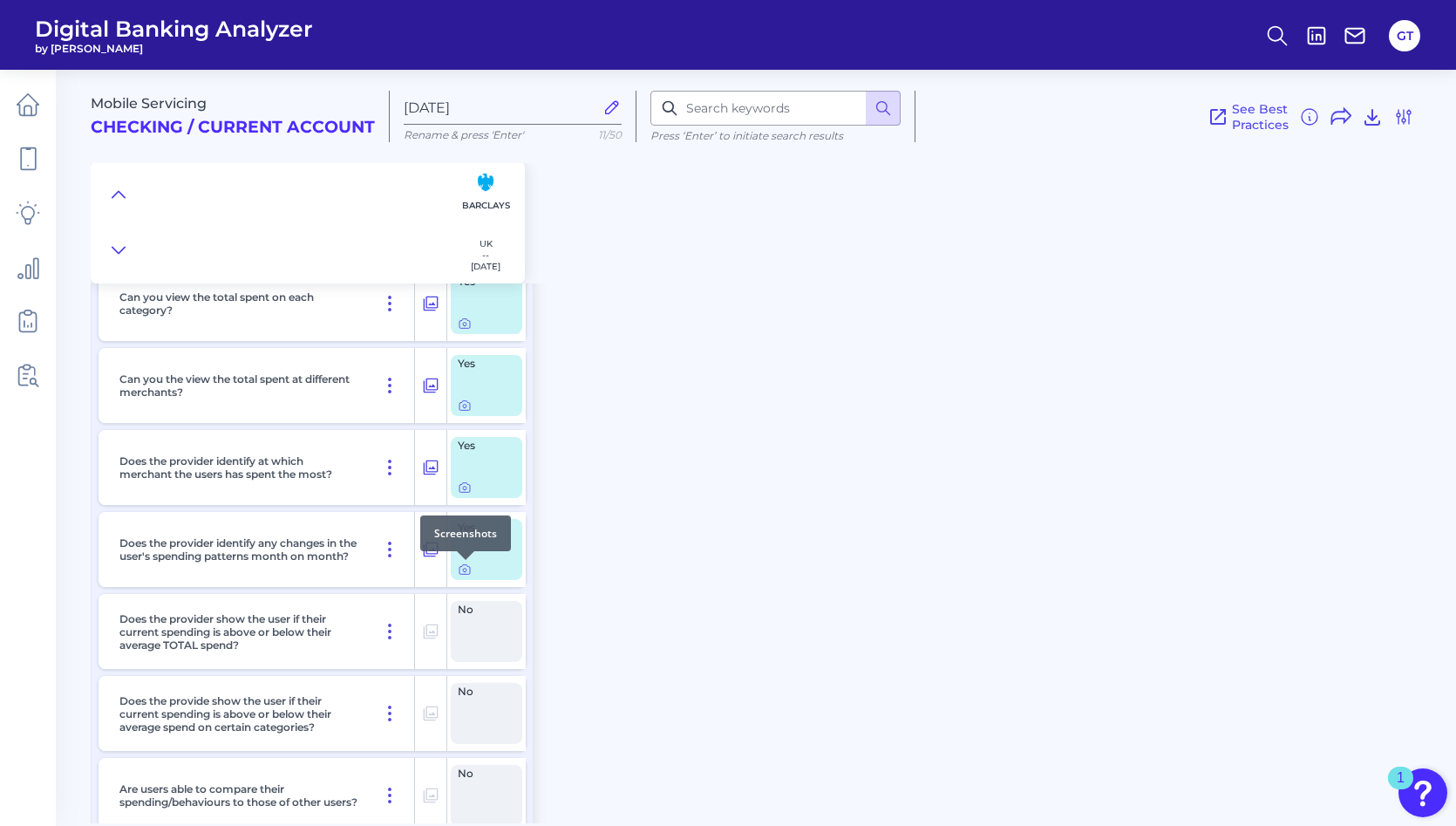 click at bounding box center (466, 560) 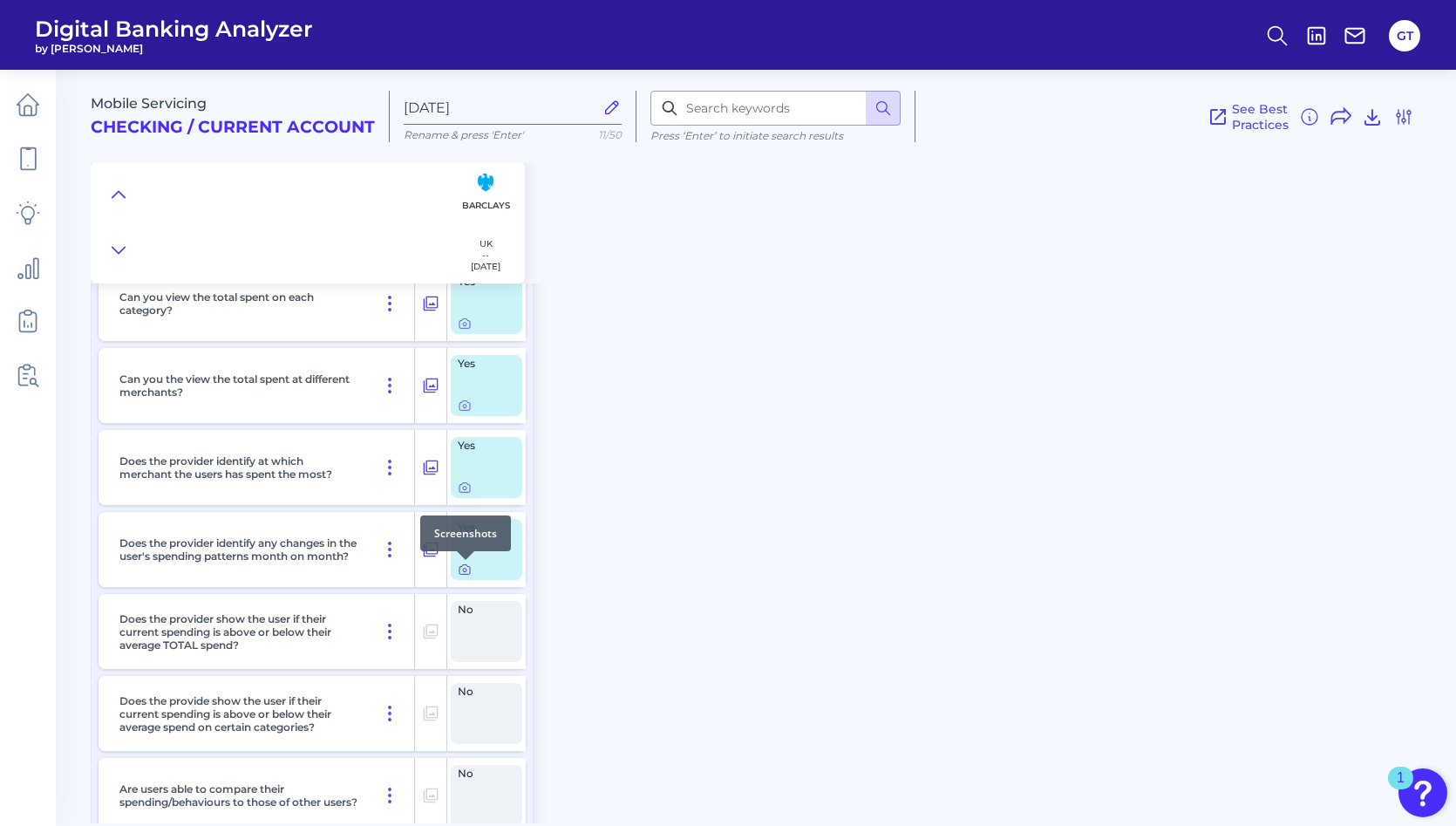 click 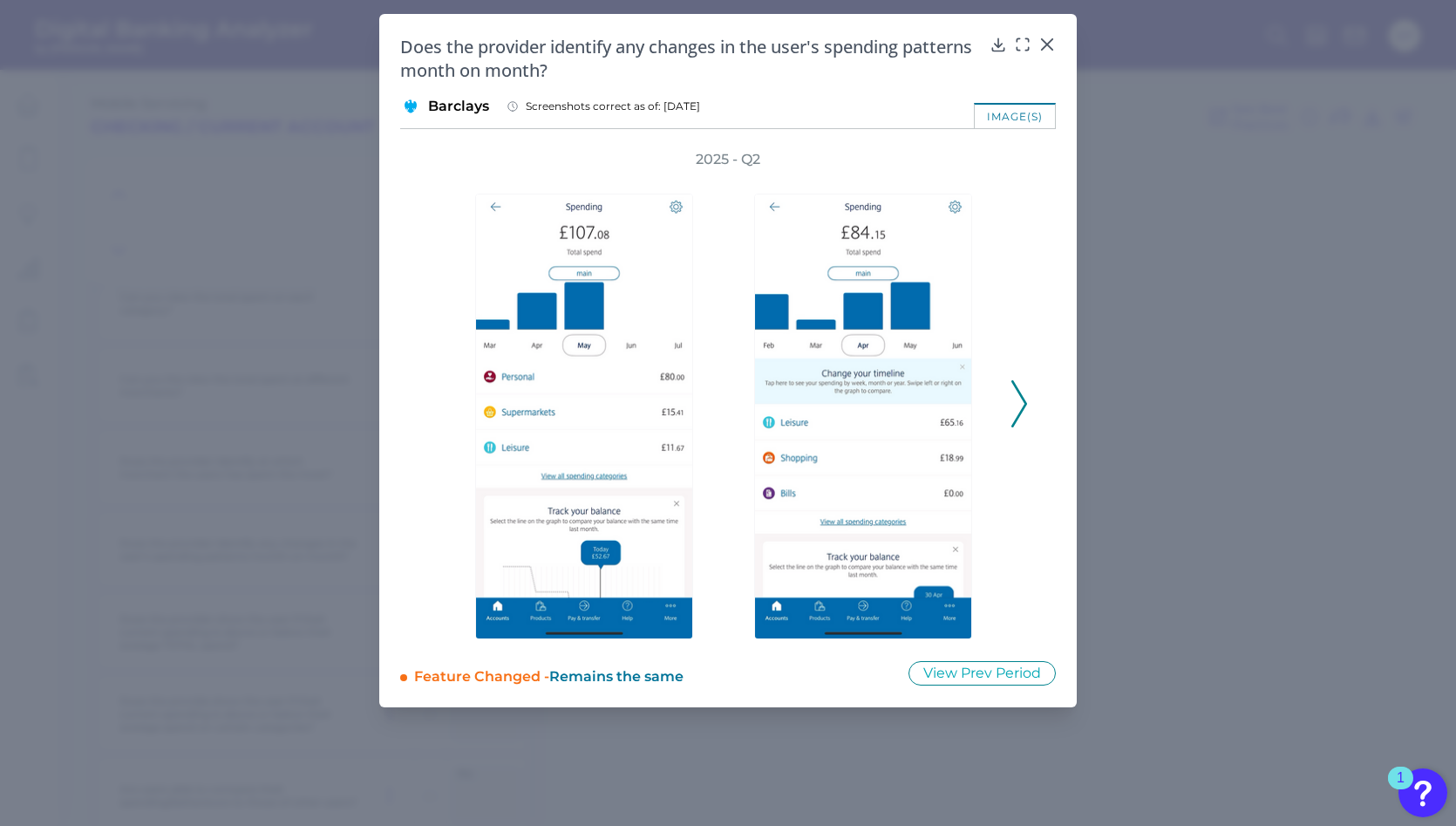click 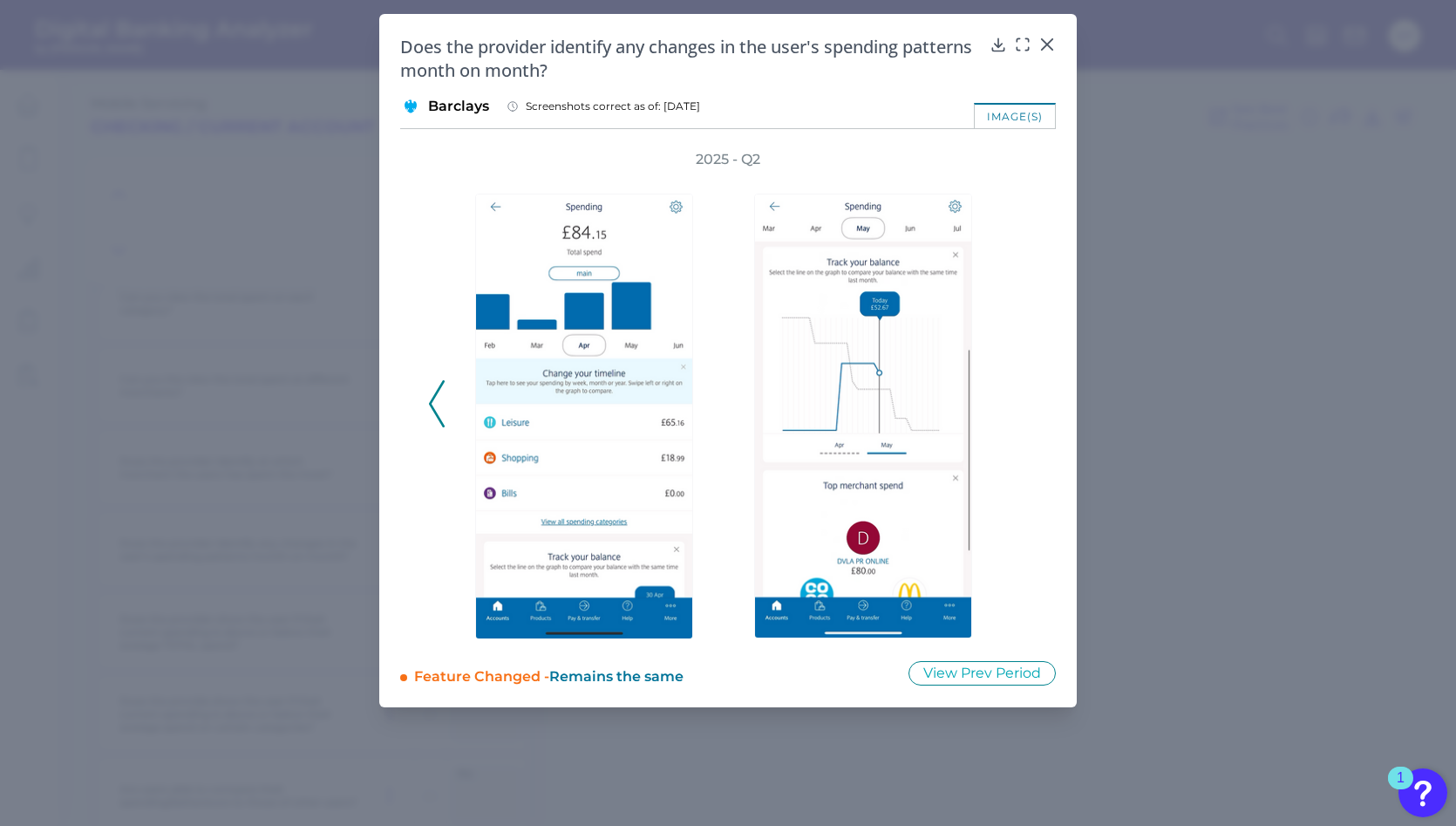 click on "2025 - Q2" at bounding box center (728, 394) 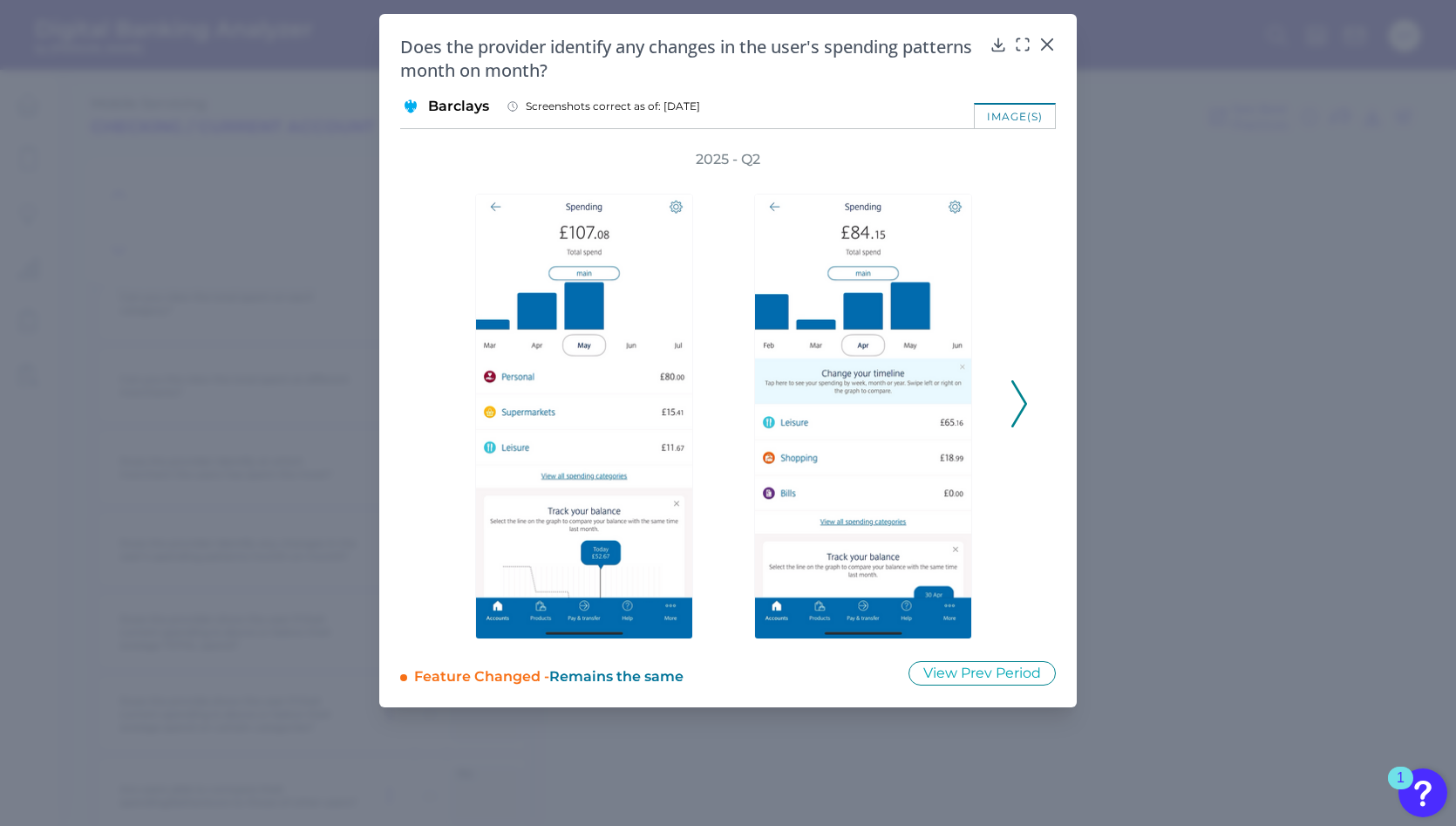click on "2025 - Q2" at bounding box center (728, 394) 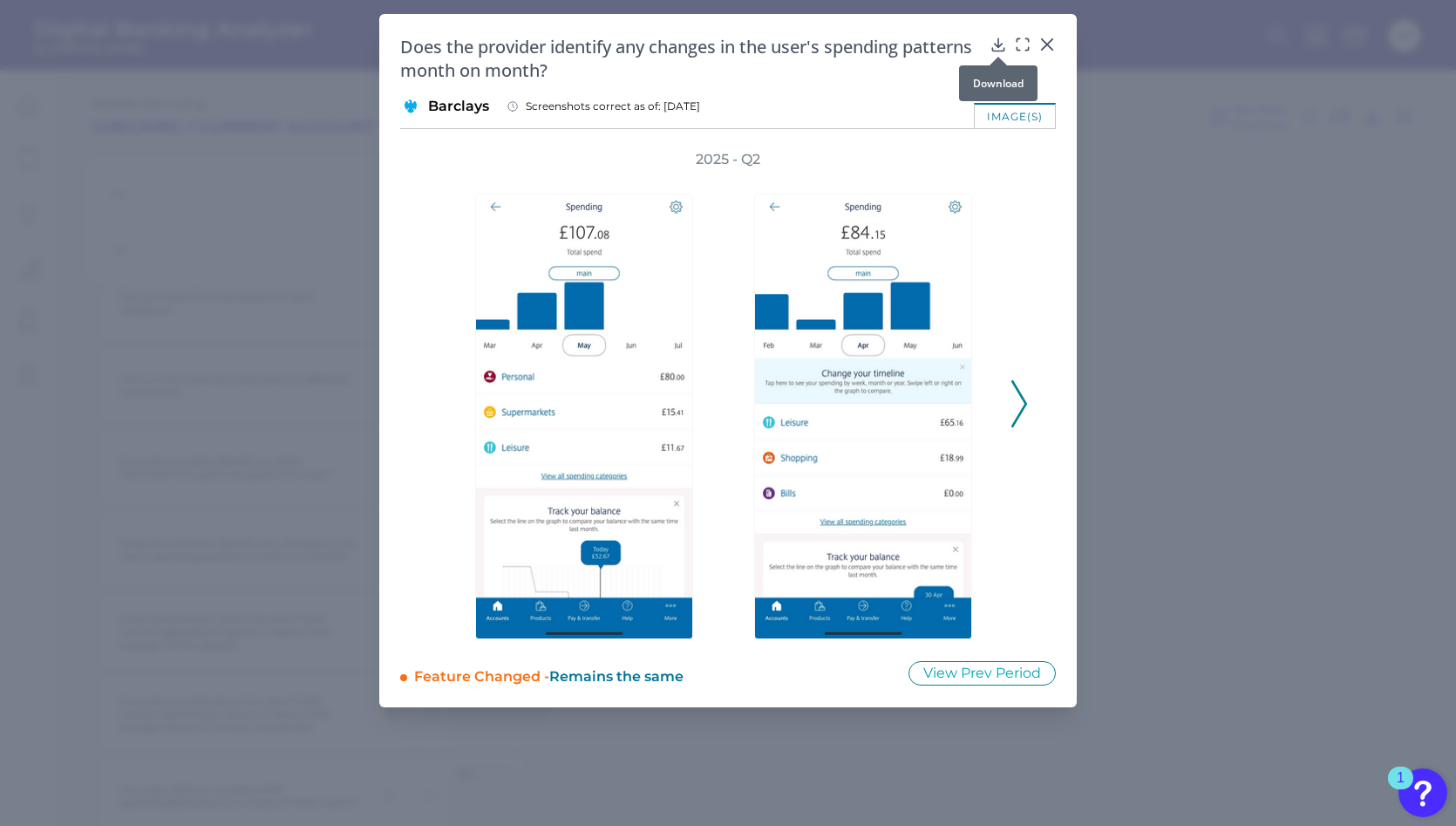 click 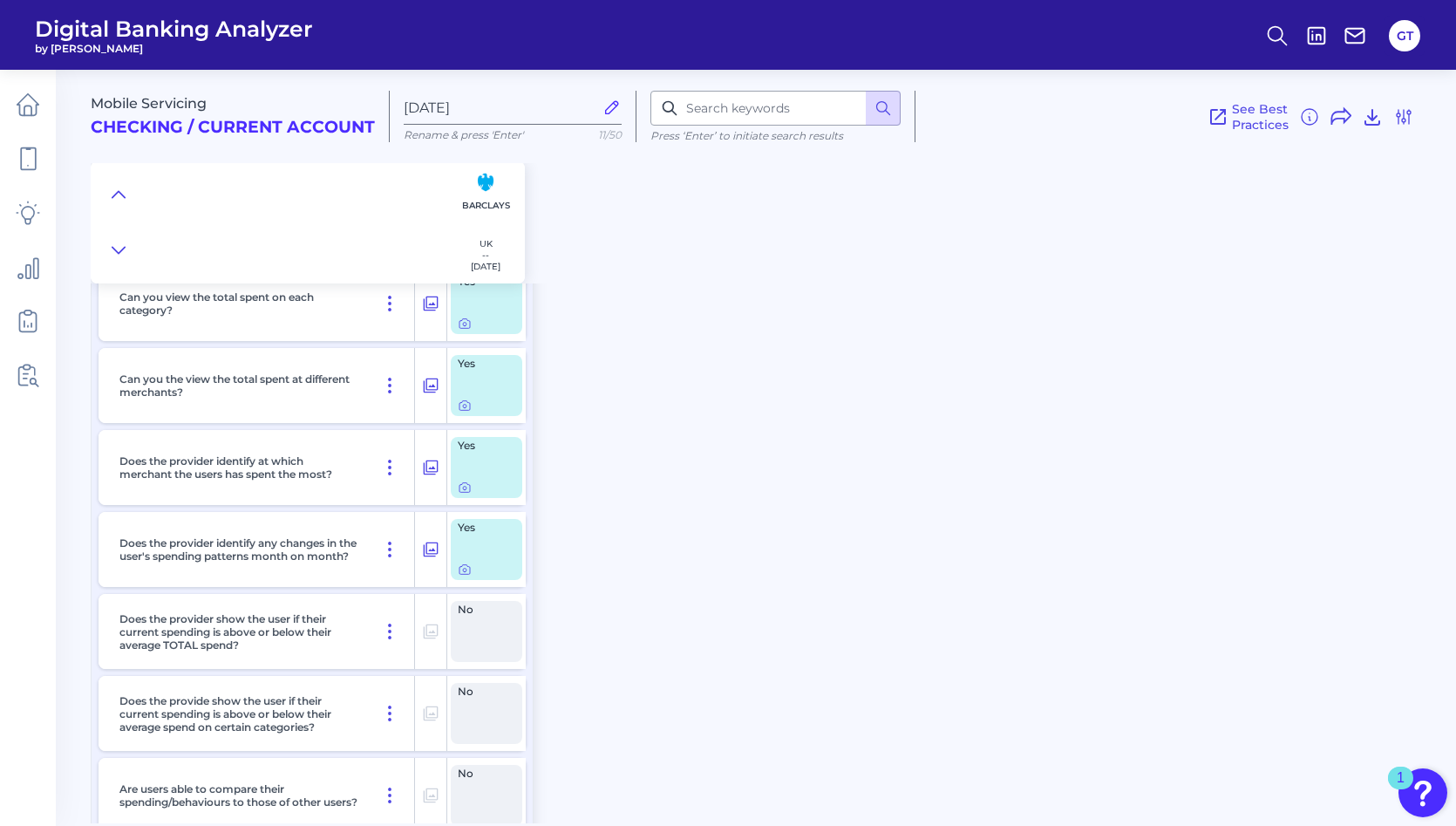 click on "Mobile Servicing Checking / Current Account [DATE] Rename & press 'Enter' 11/50 Press ‘Enter’ to initiate search results See Best Practices Filters Clear all filters Experience Reset Mobile Servicing Desktop Servicing Mobile Onboarding Desktop Onboarding Categories Clear Press ‘Enter’ to initiate search results Select all categories Pre-Login Area Pre-login Features New Customer Onboarding New Customer Onboarding Login & Authentication Login & Authentication Accounts and transactions Home Screen & Navigation Individual Account Overview Aggregated Account Overview Transactions Bank Statements Move Money Pay a Bill, Company or Person using an Account Number P2P - Payments without using a bank account number Internal Transfers External Transfers/Payments Via Linked Accounts/Direct Deposits Wire & International Remote Deposit Capture Direct Debits Cardless Cash Card Management Settings and Profile Management Contact Details Overdraft Management Marketing Preferences Security Personalisation Features" at bounding box center [773, 170] 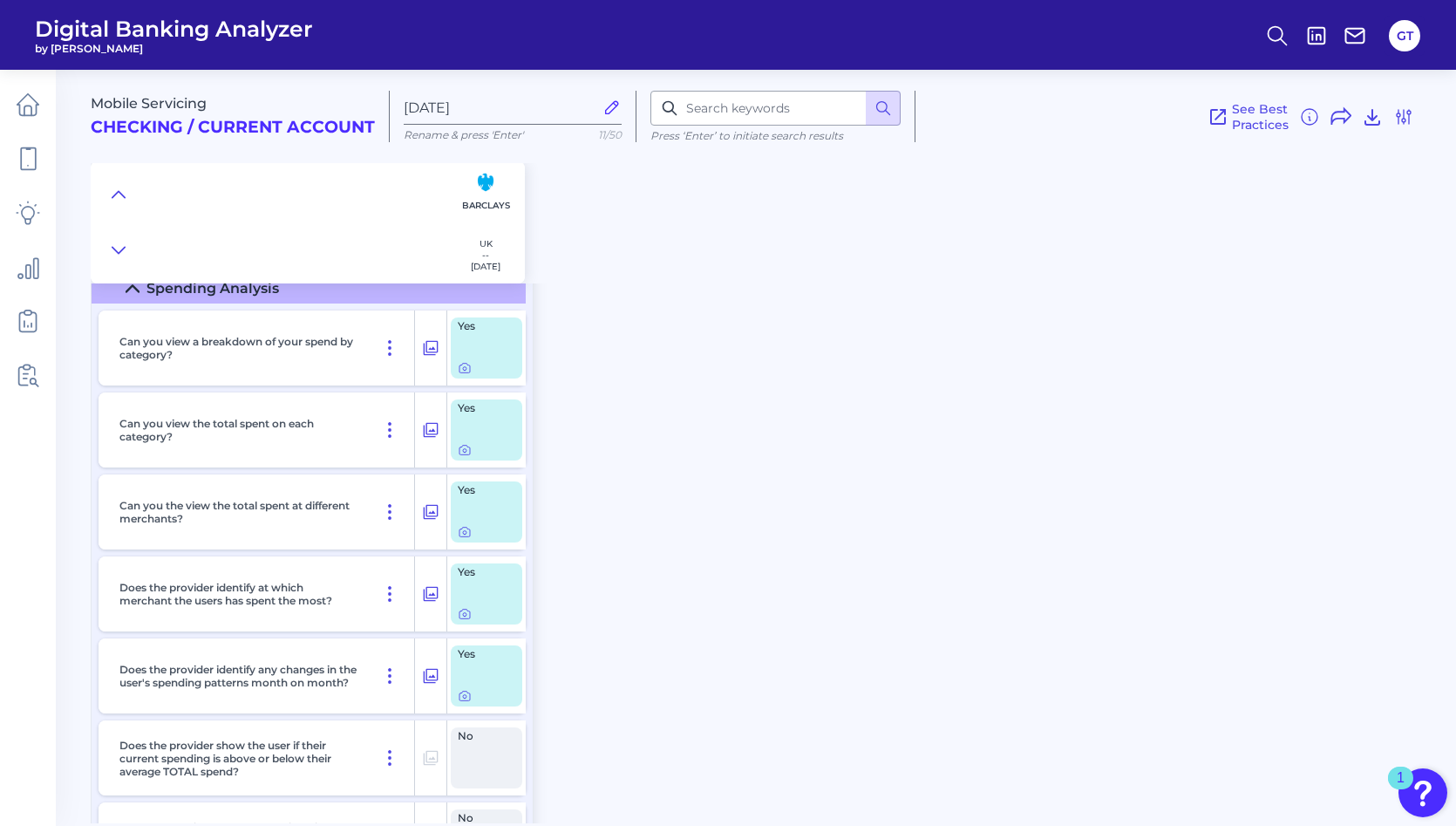 scroll, scrollTop: 55, scrollLeft: 0, axis: vertical 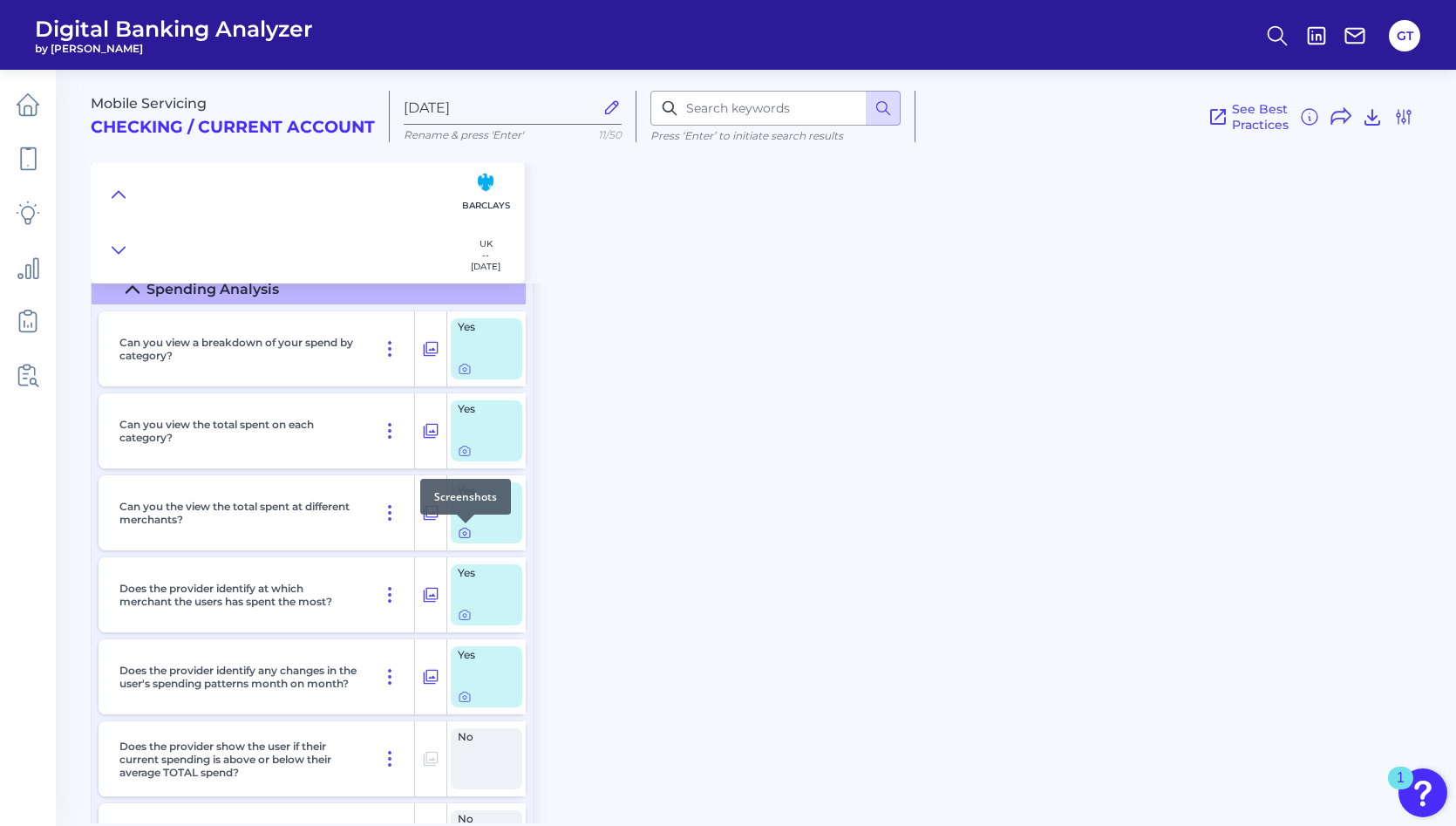 click 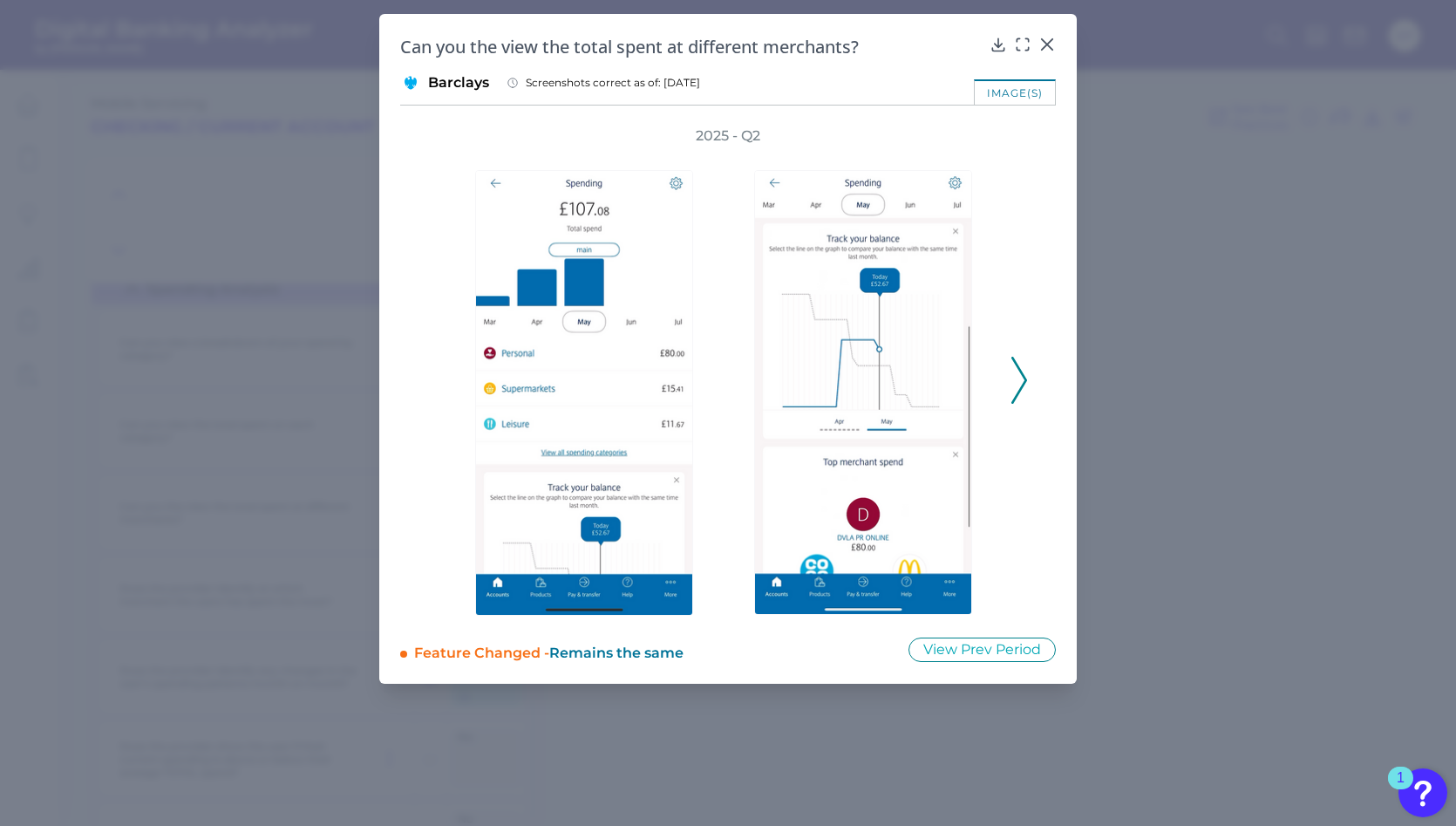 click 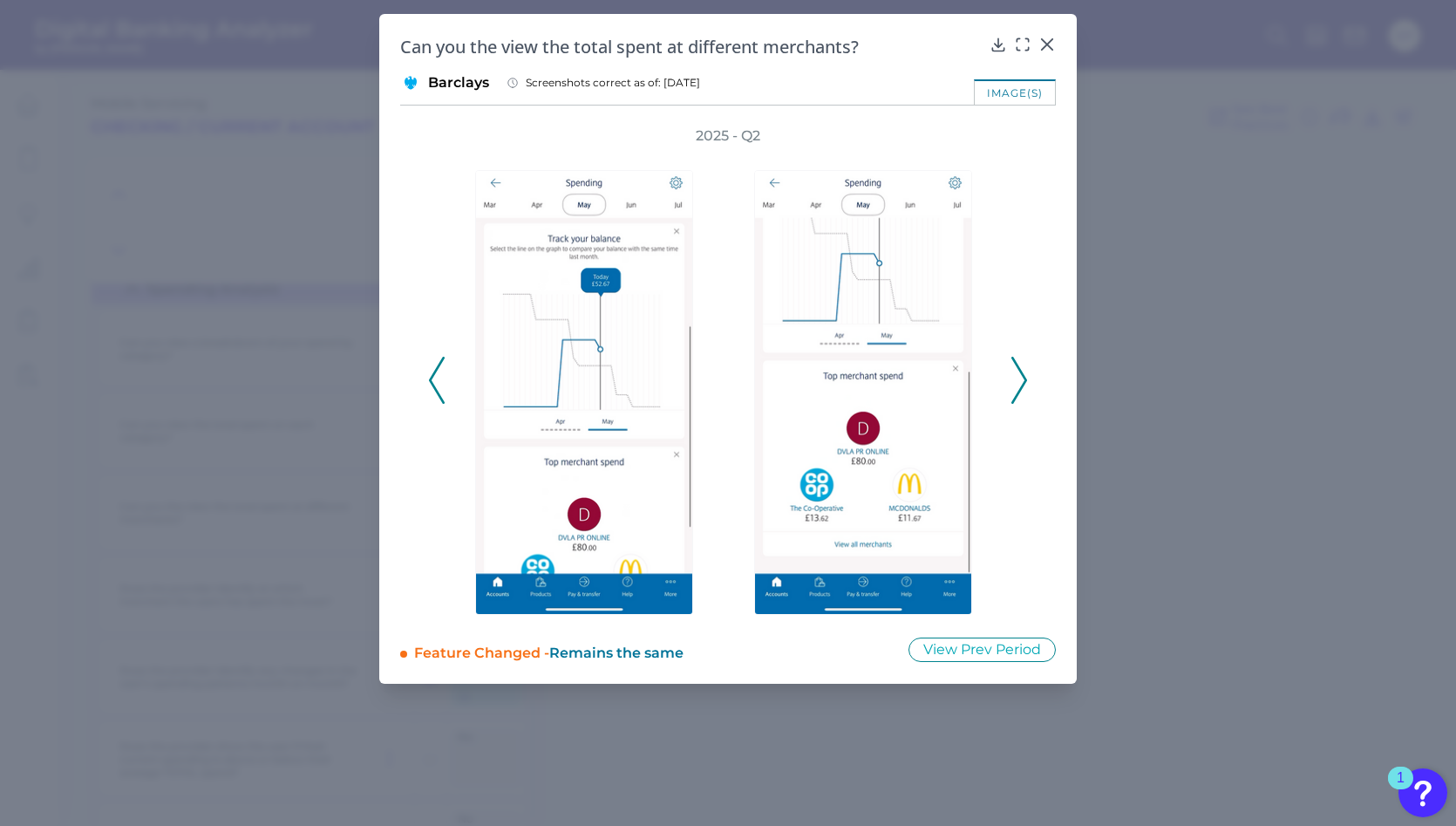click 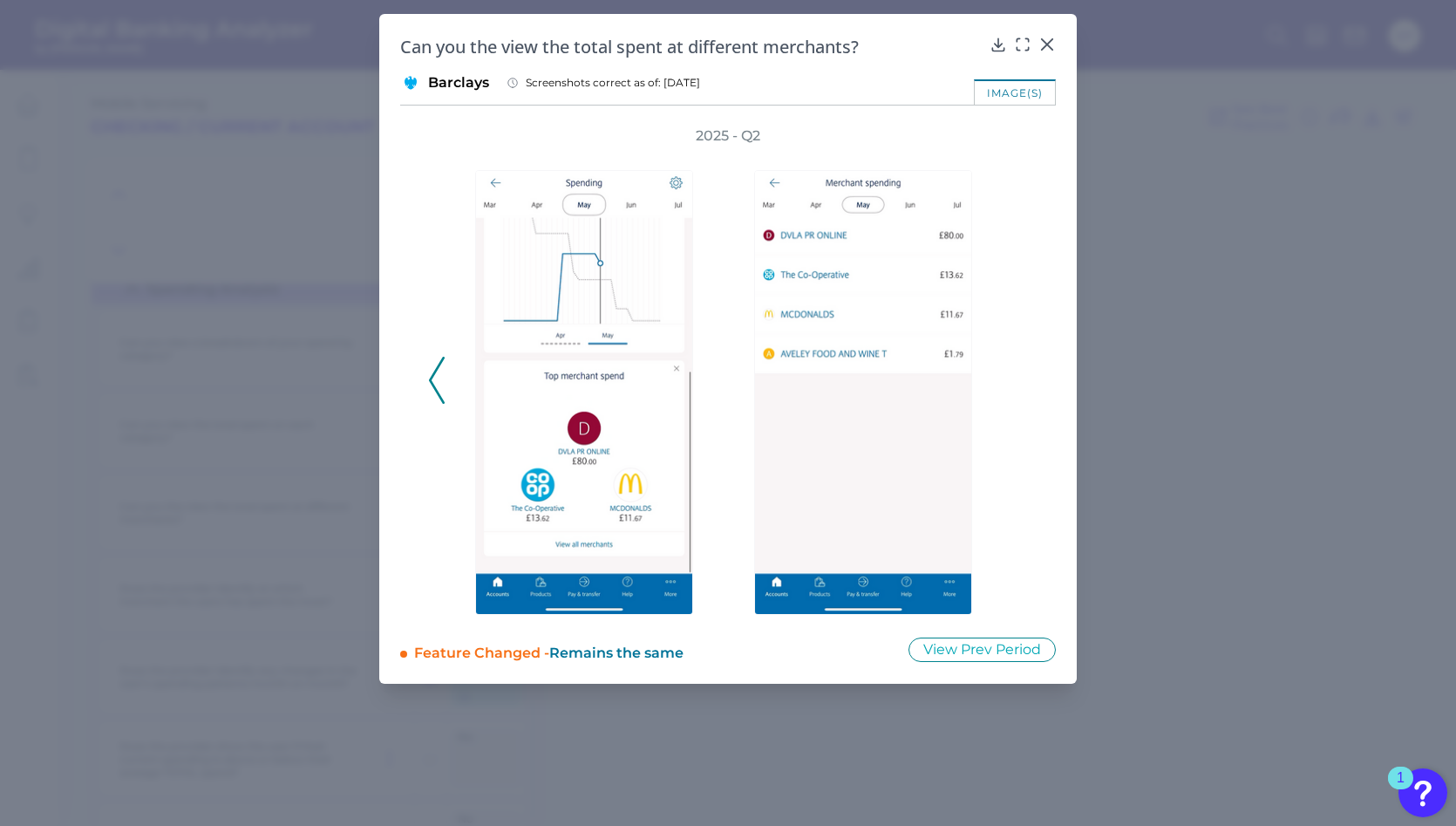 click at bounding box center [867, 380] 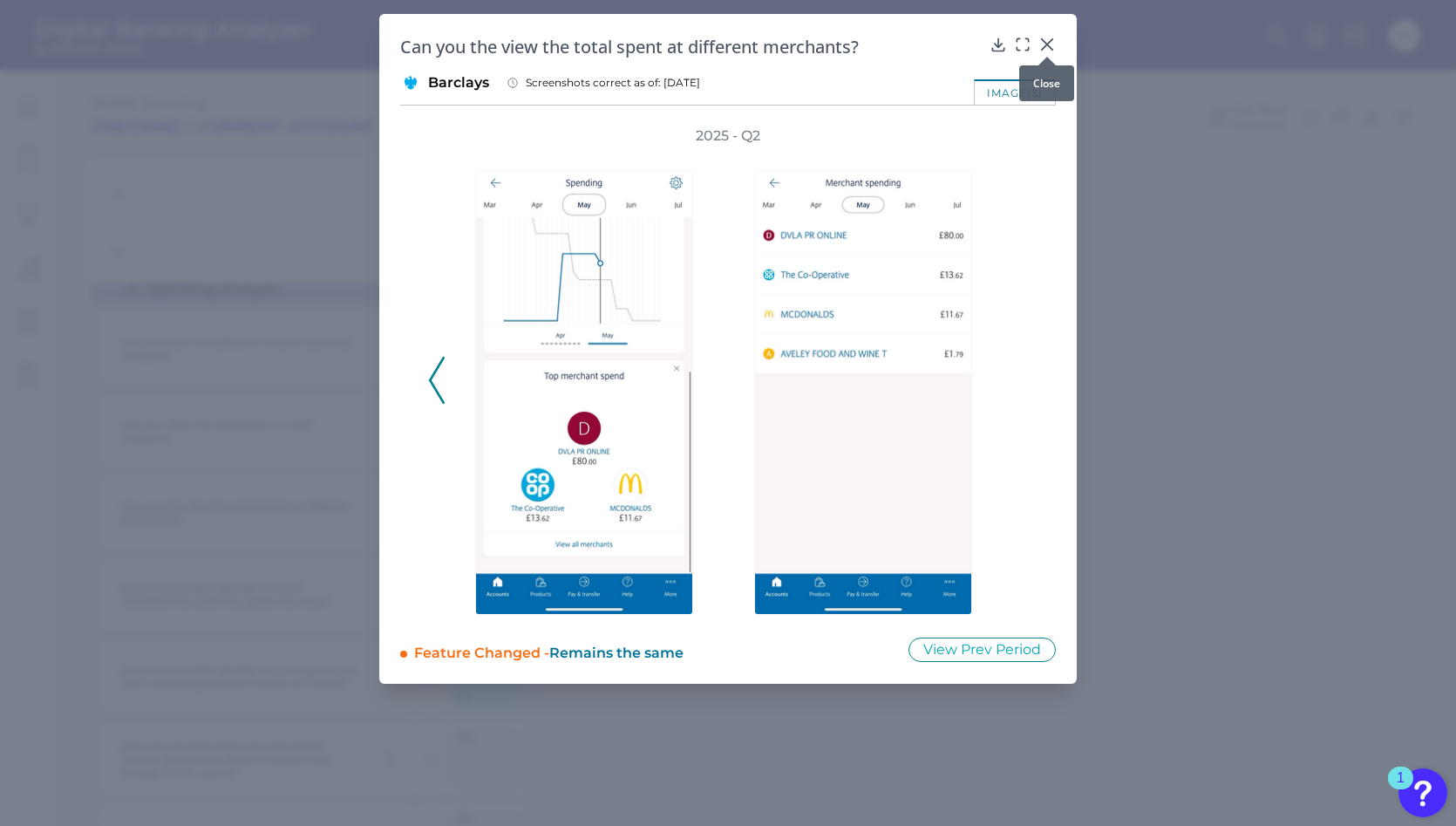 click 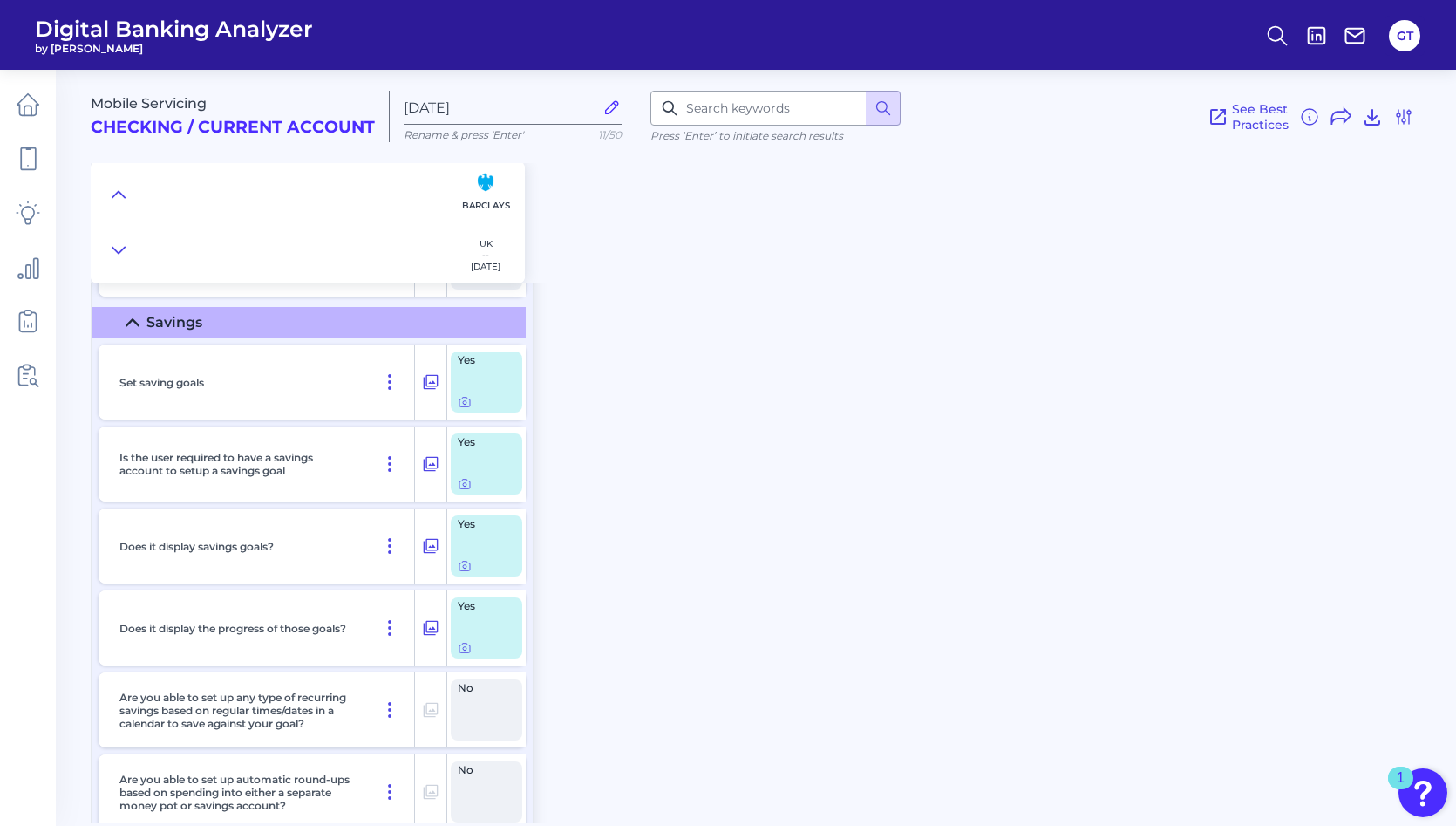 scroll, scrollTop: 1715, scrollLeft: 0, axis: vertical 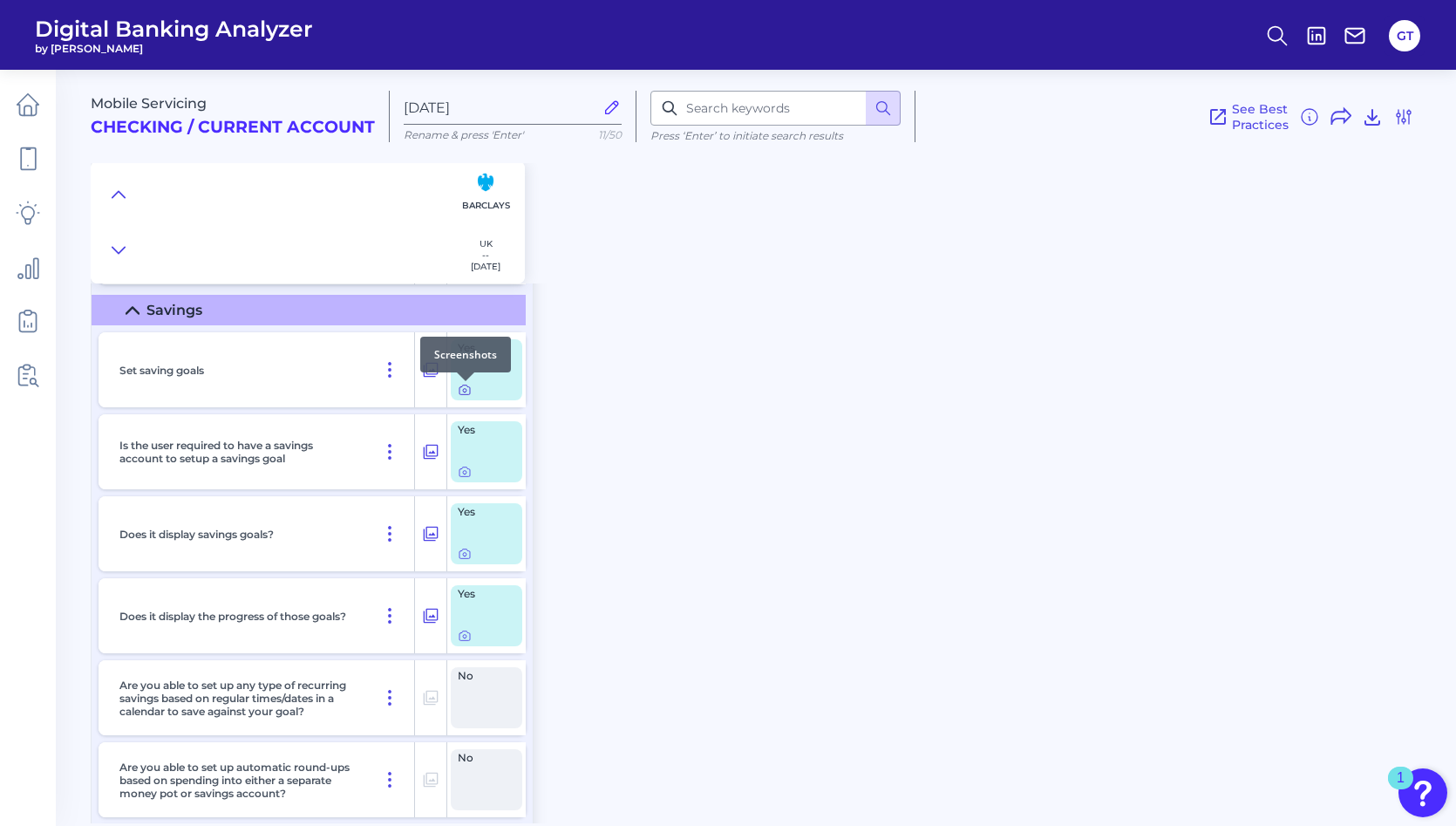 click 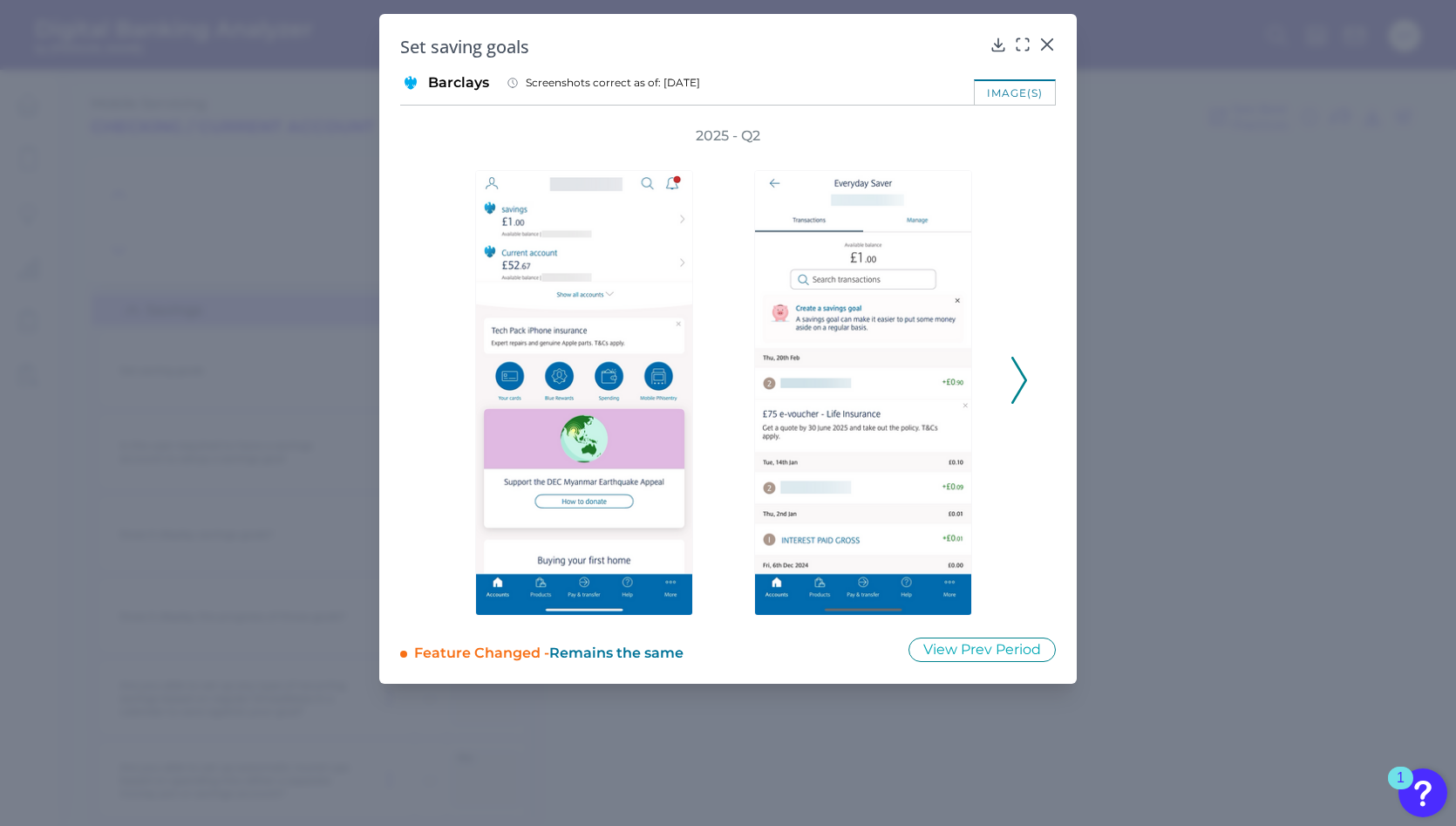 click 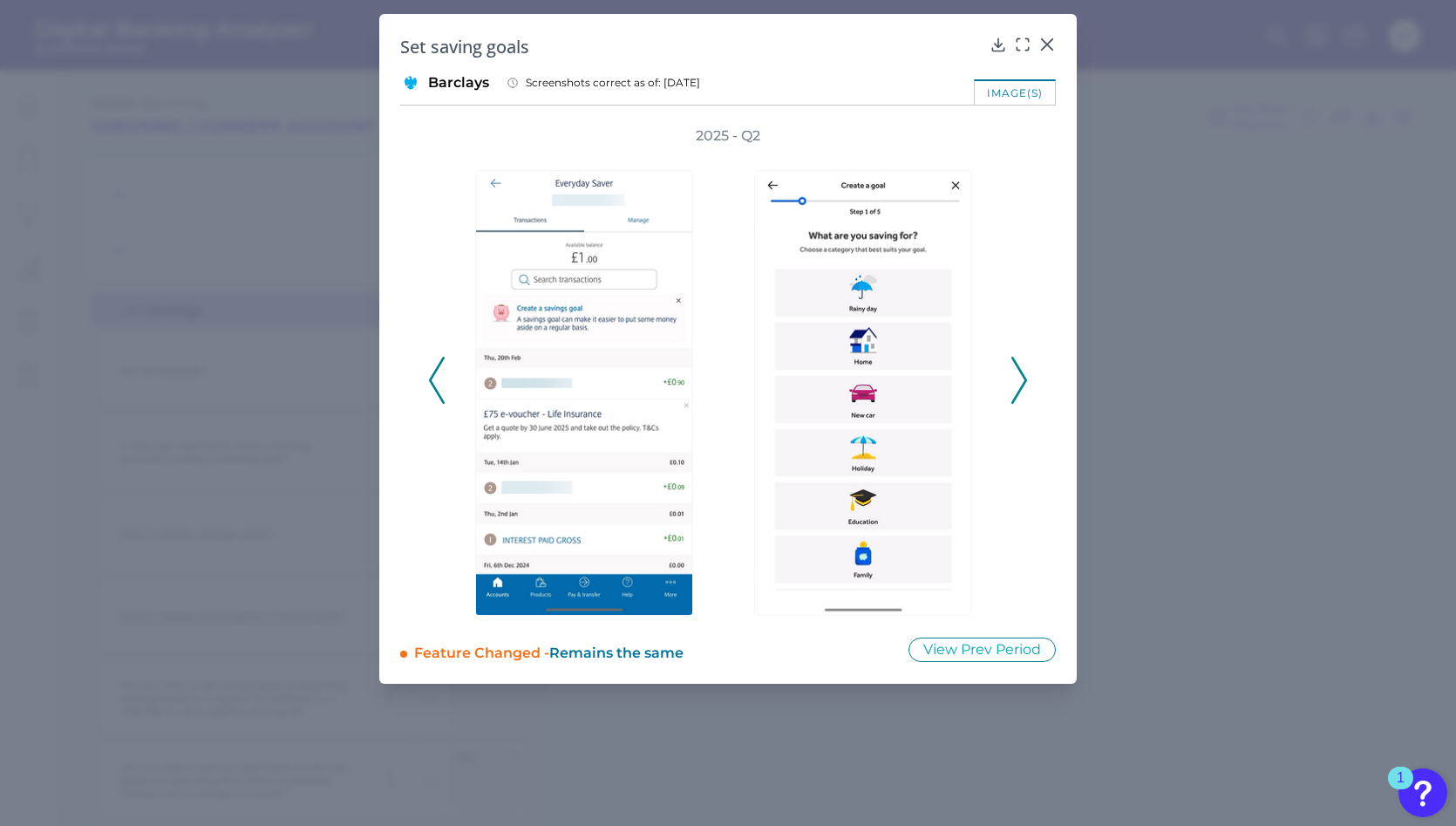 click 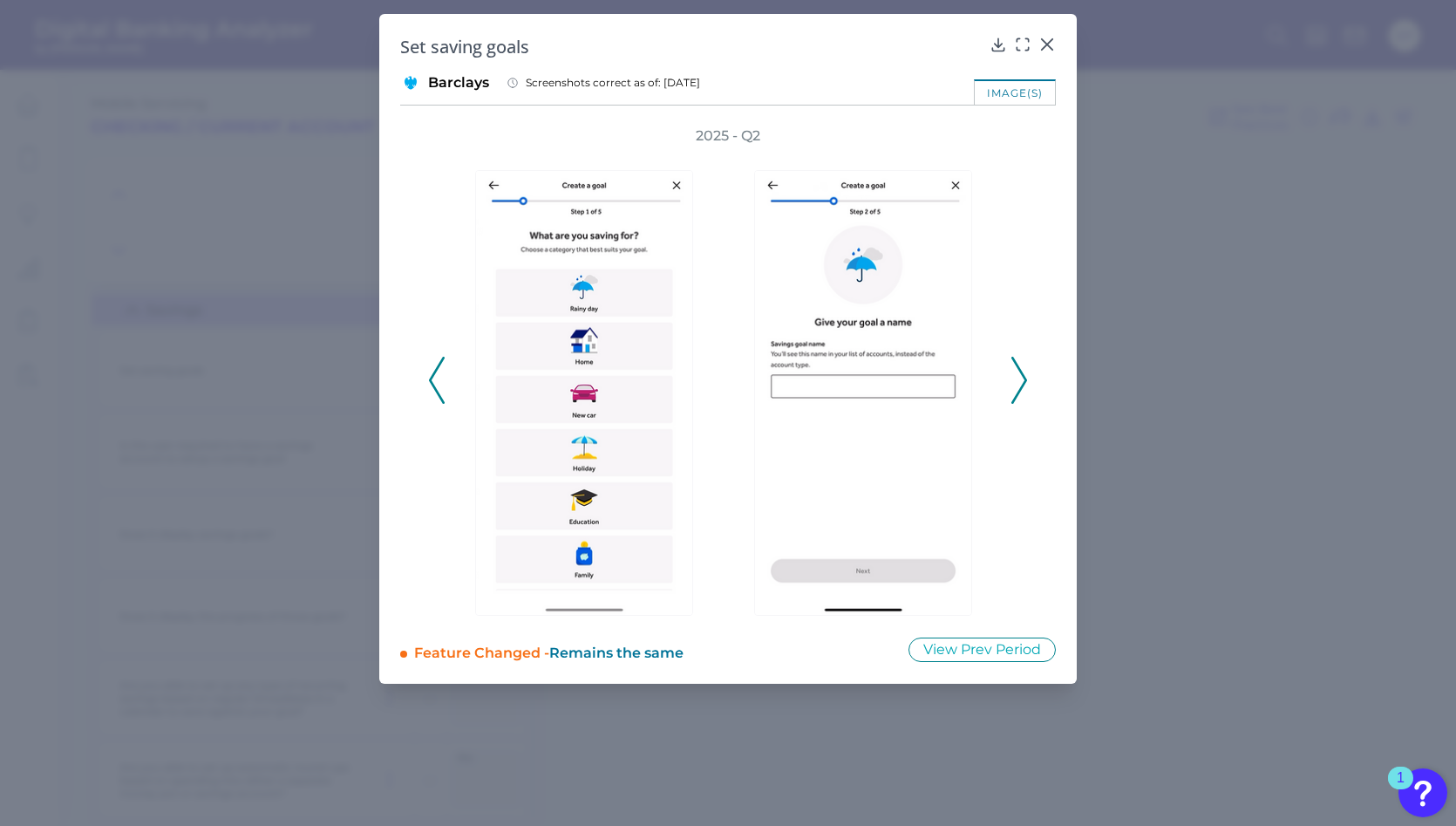 click 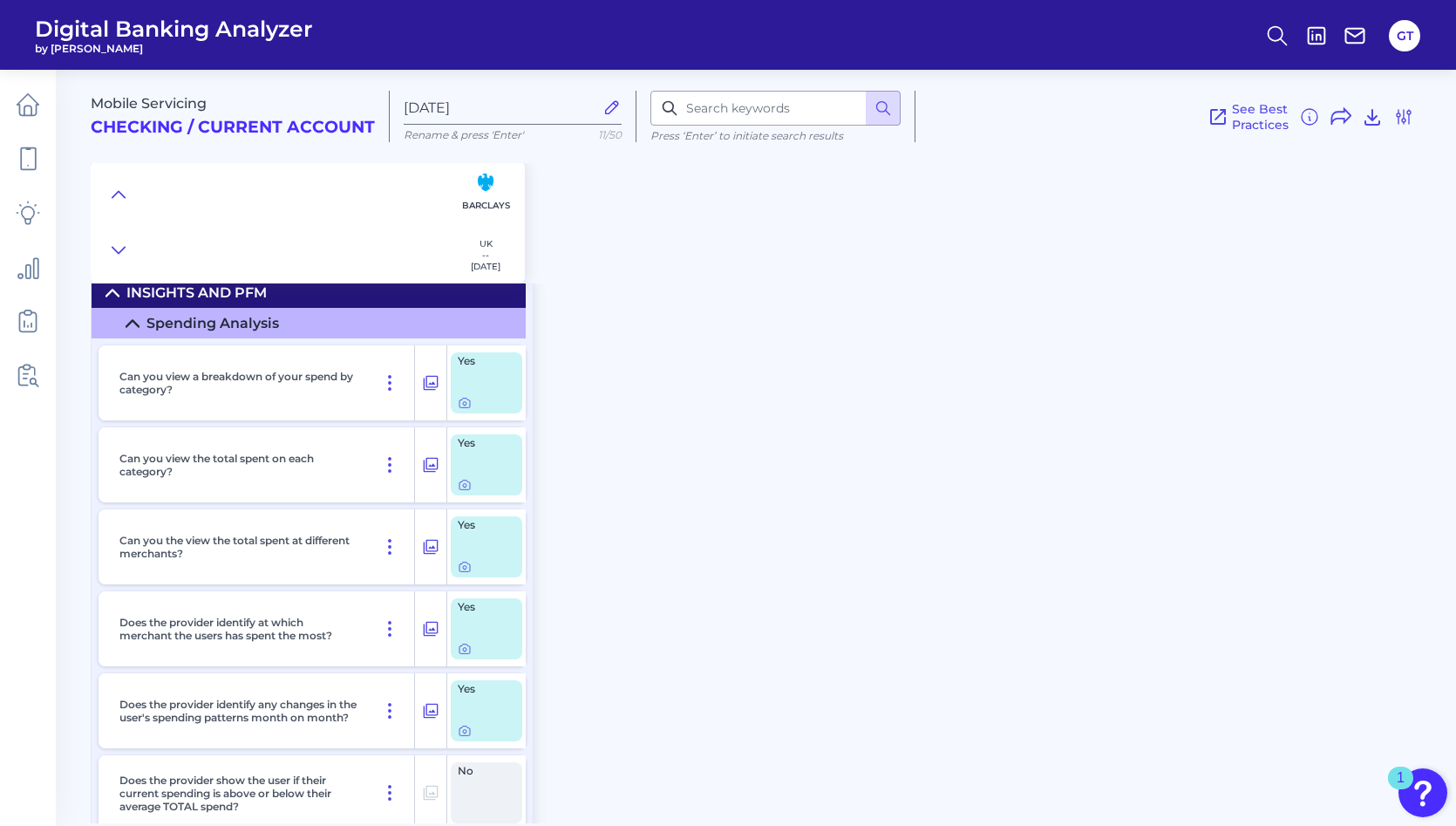 scroll, scrollTop: 0, scrollLeft: 0, axis: both 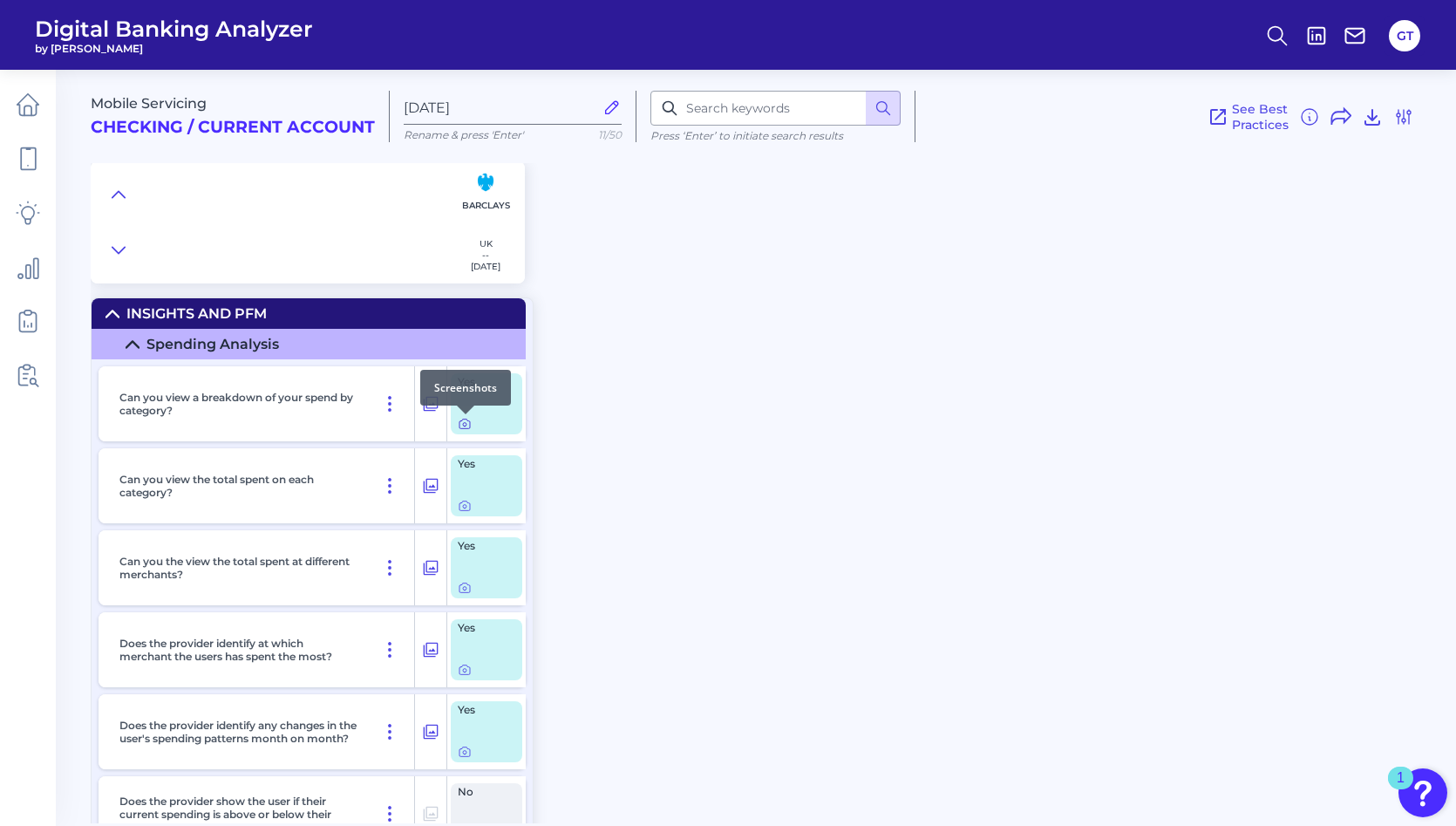 click 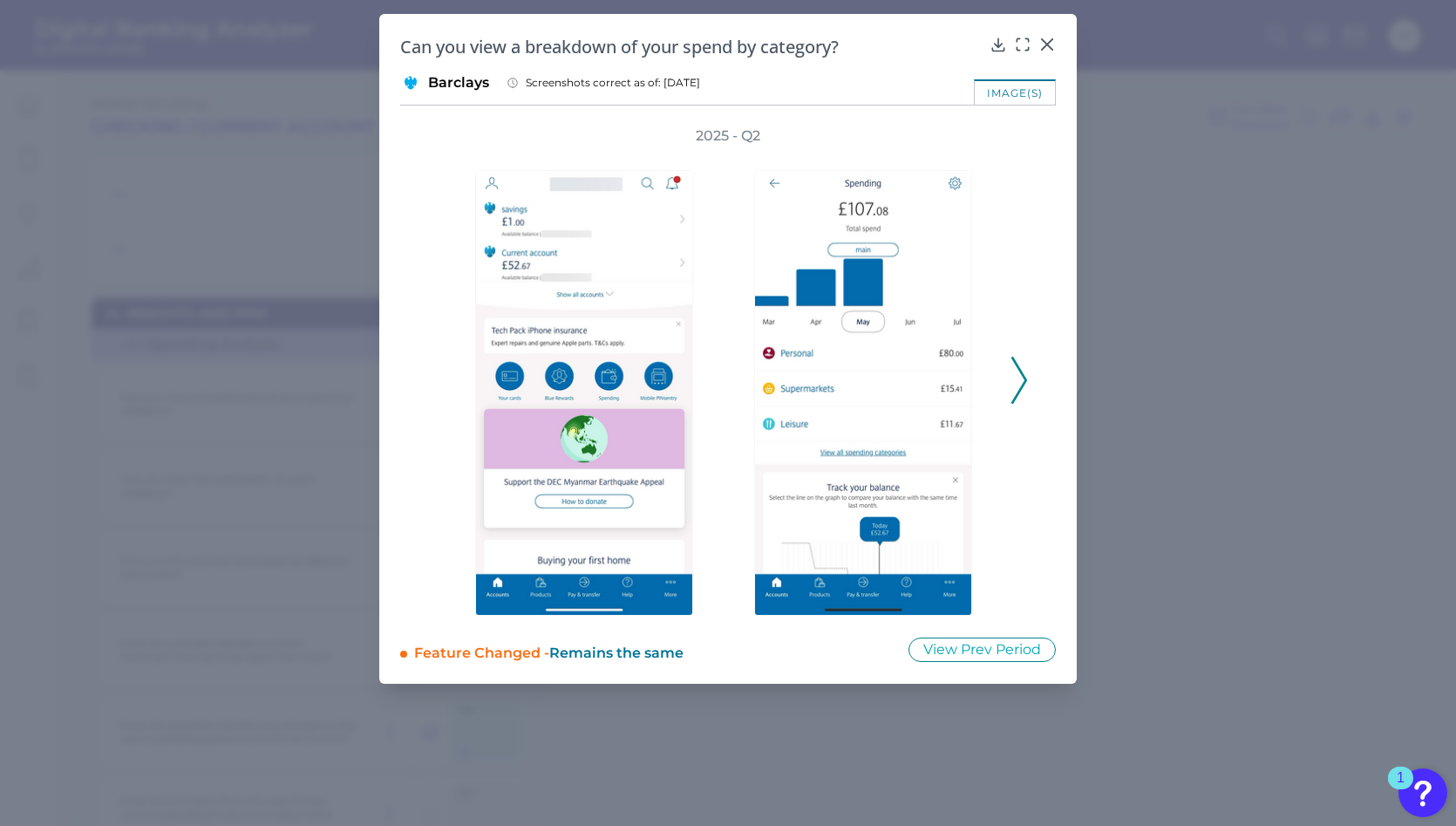 click 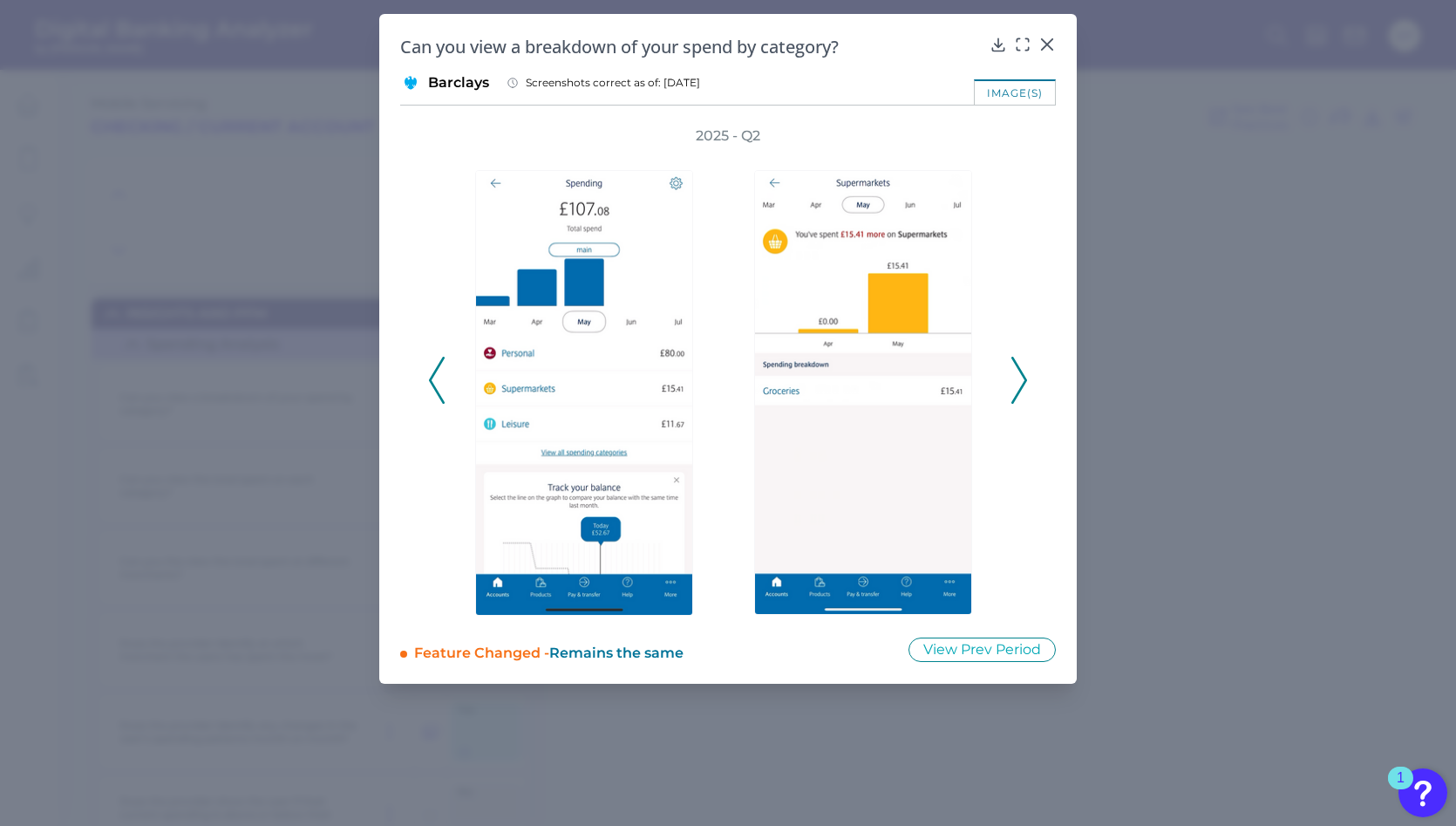 click 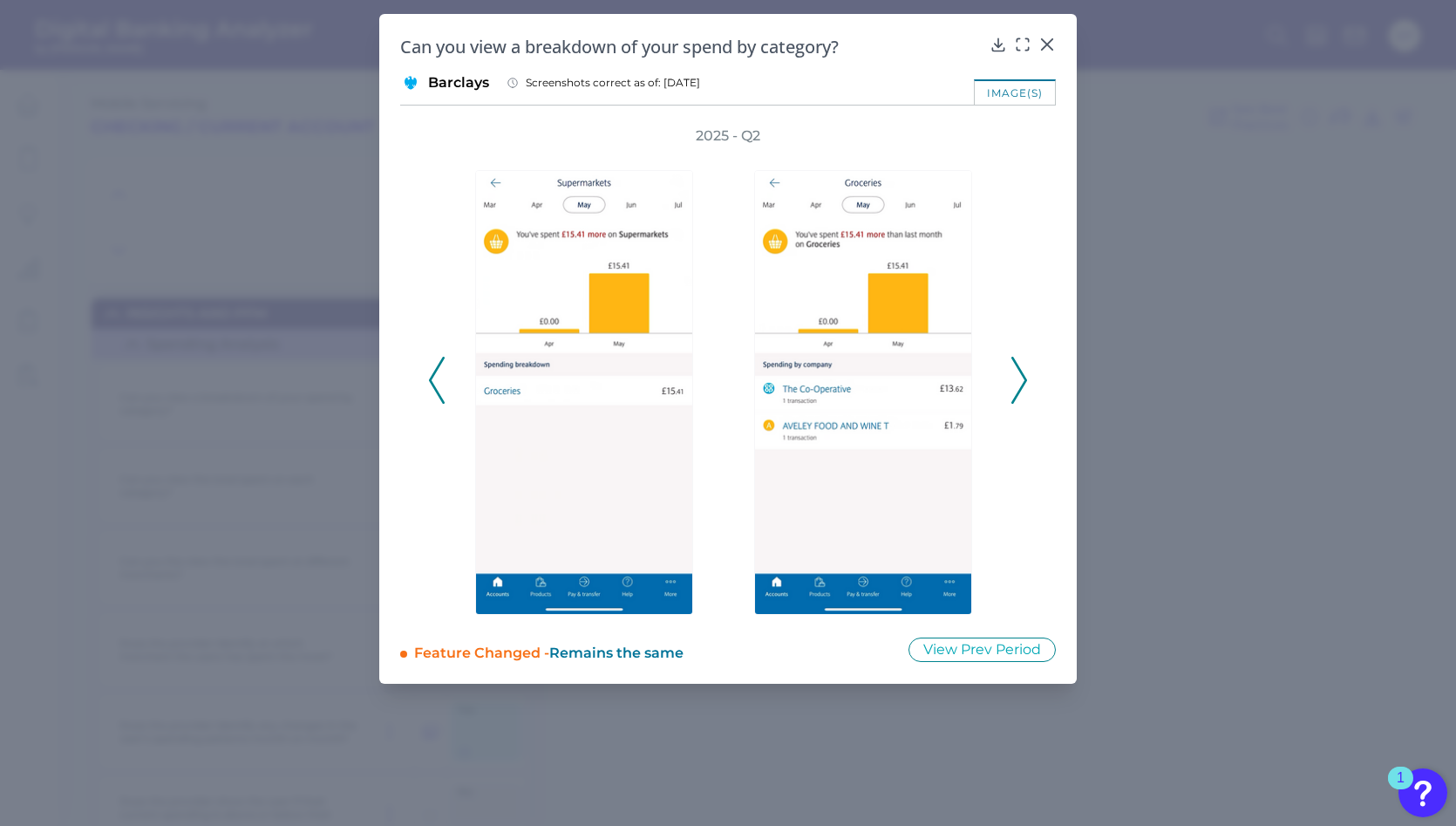 click 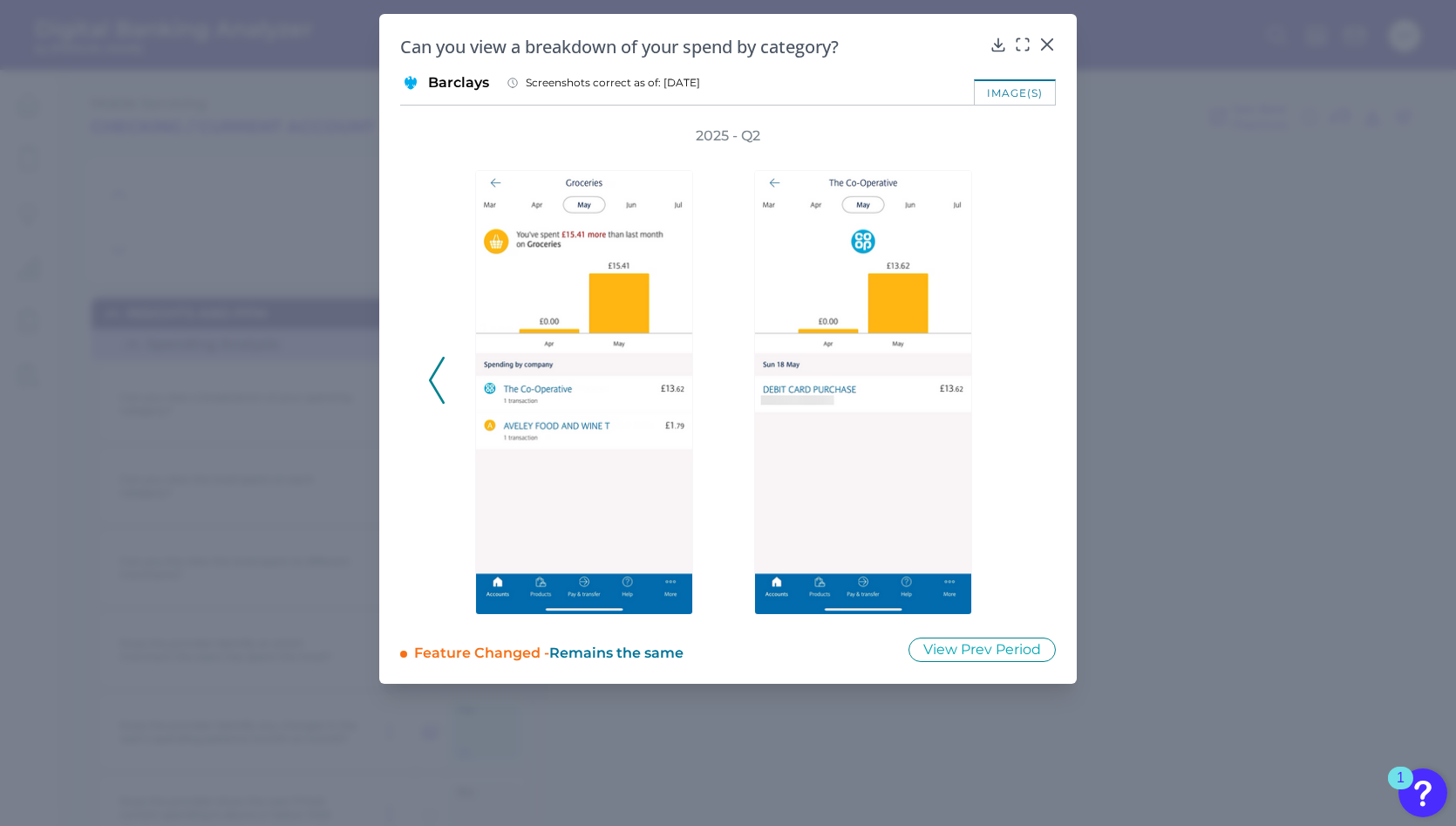 click on "2025 - Q2" at bounding box center [728, 371] 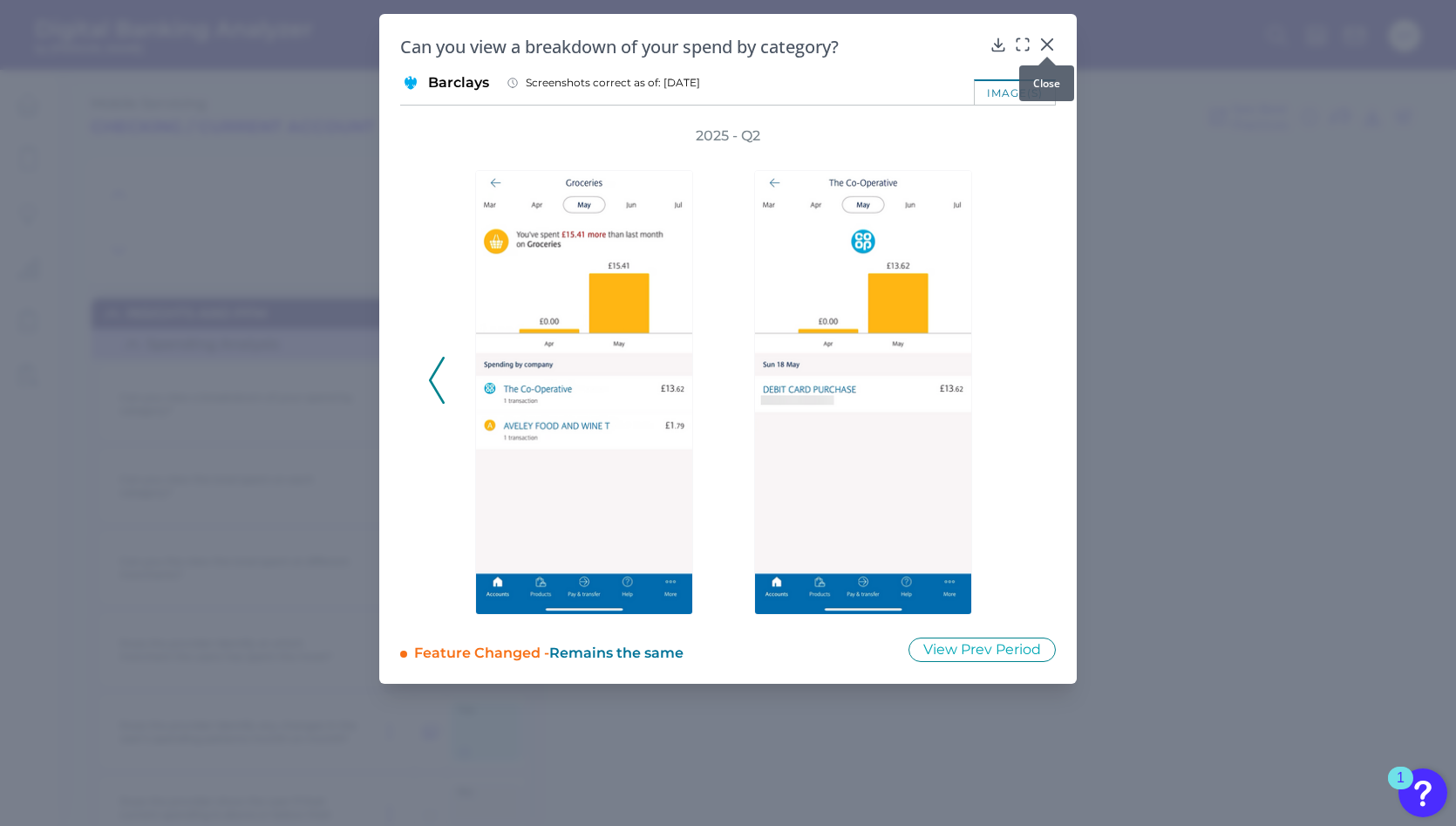 click 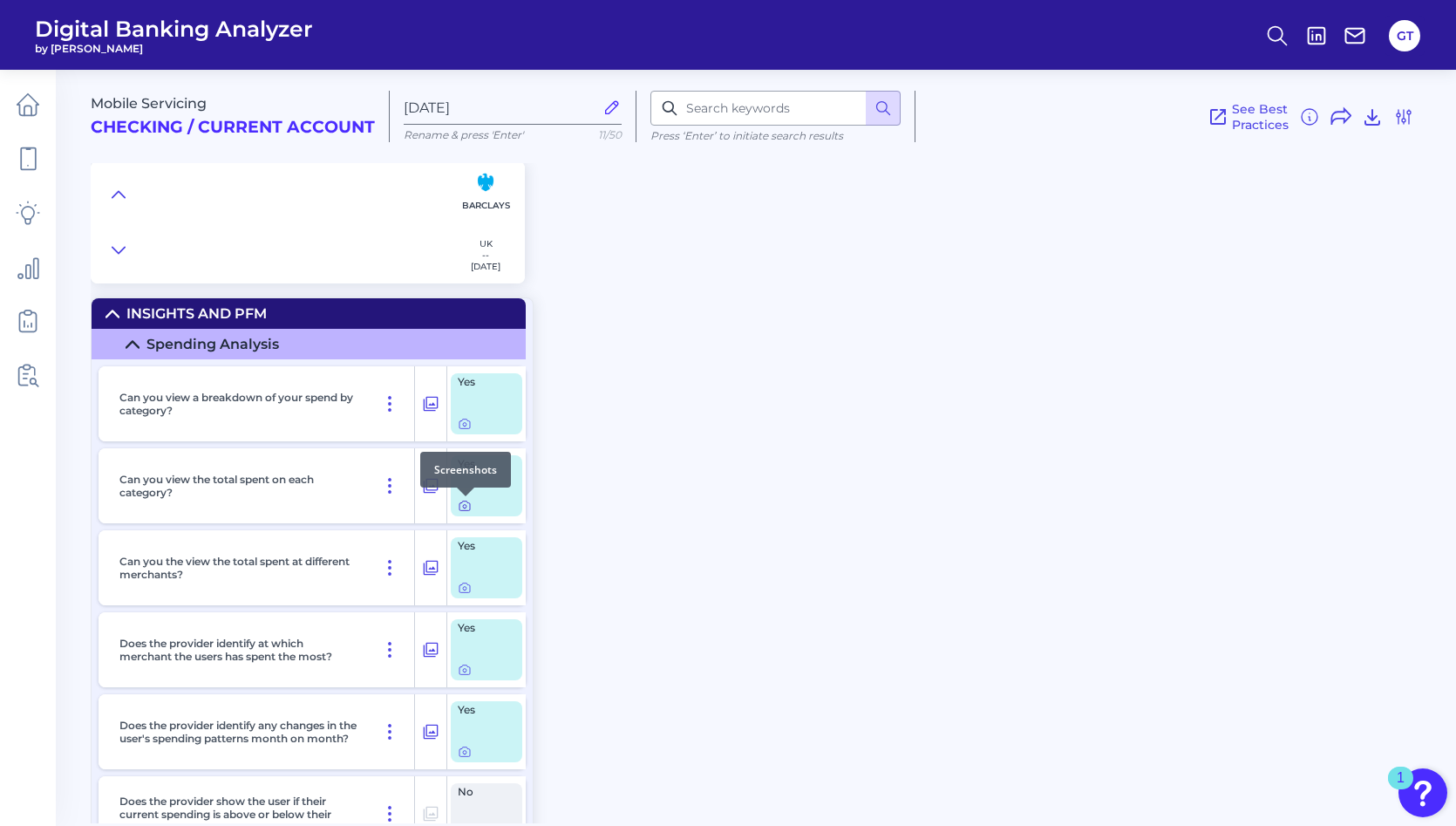 click 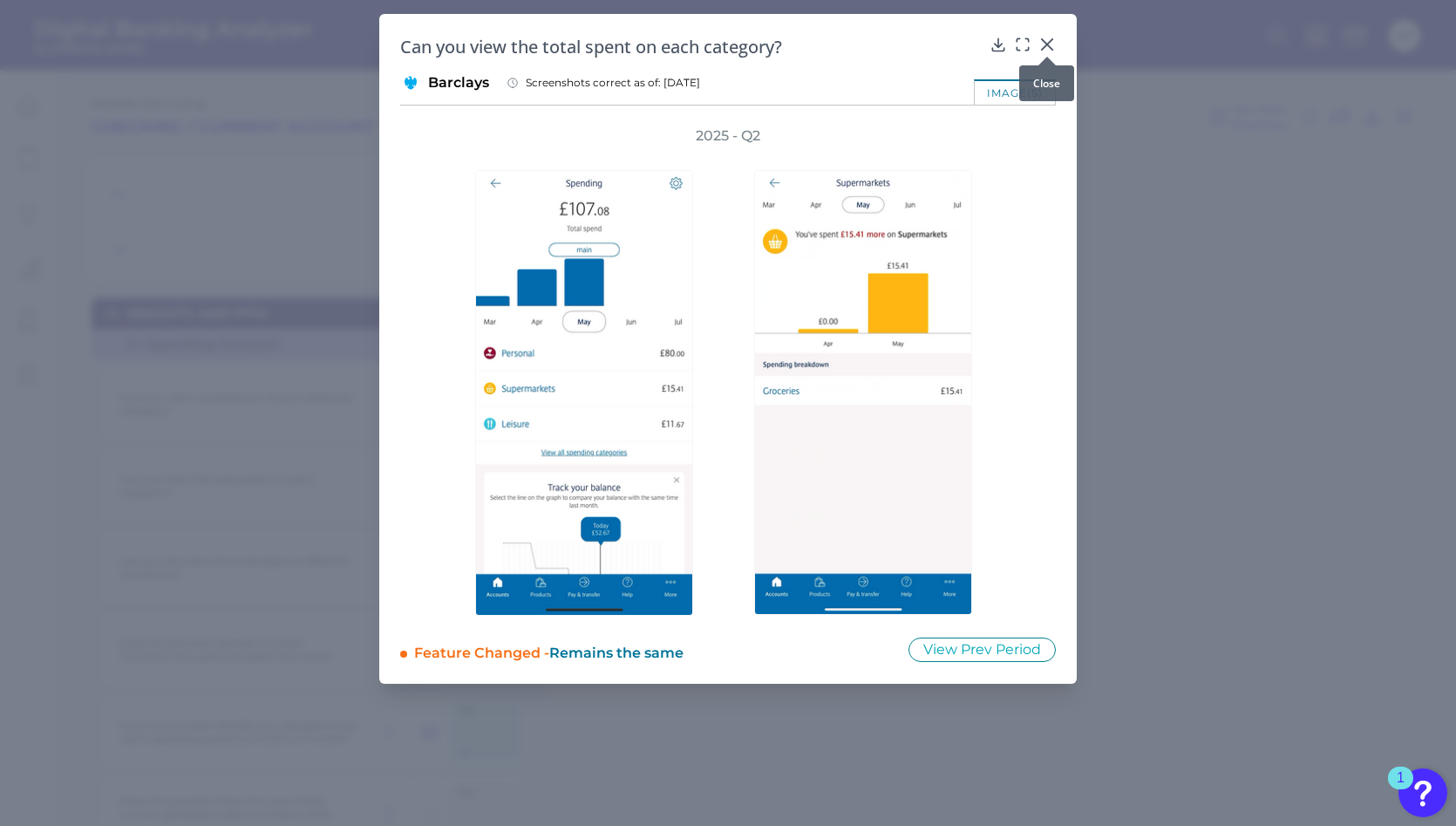 drag, startPoint x: 1046, startPoint y: 47, endPoint x: 917, endPoint y: 127, distance: 151.79262 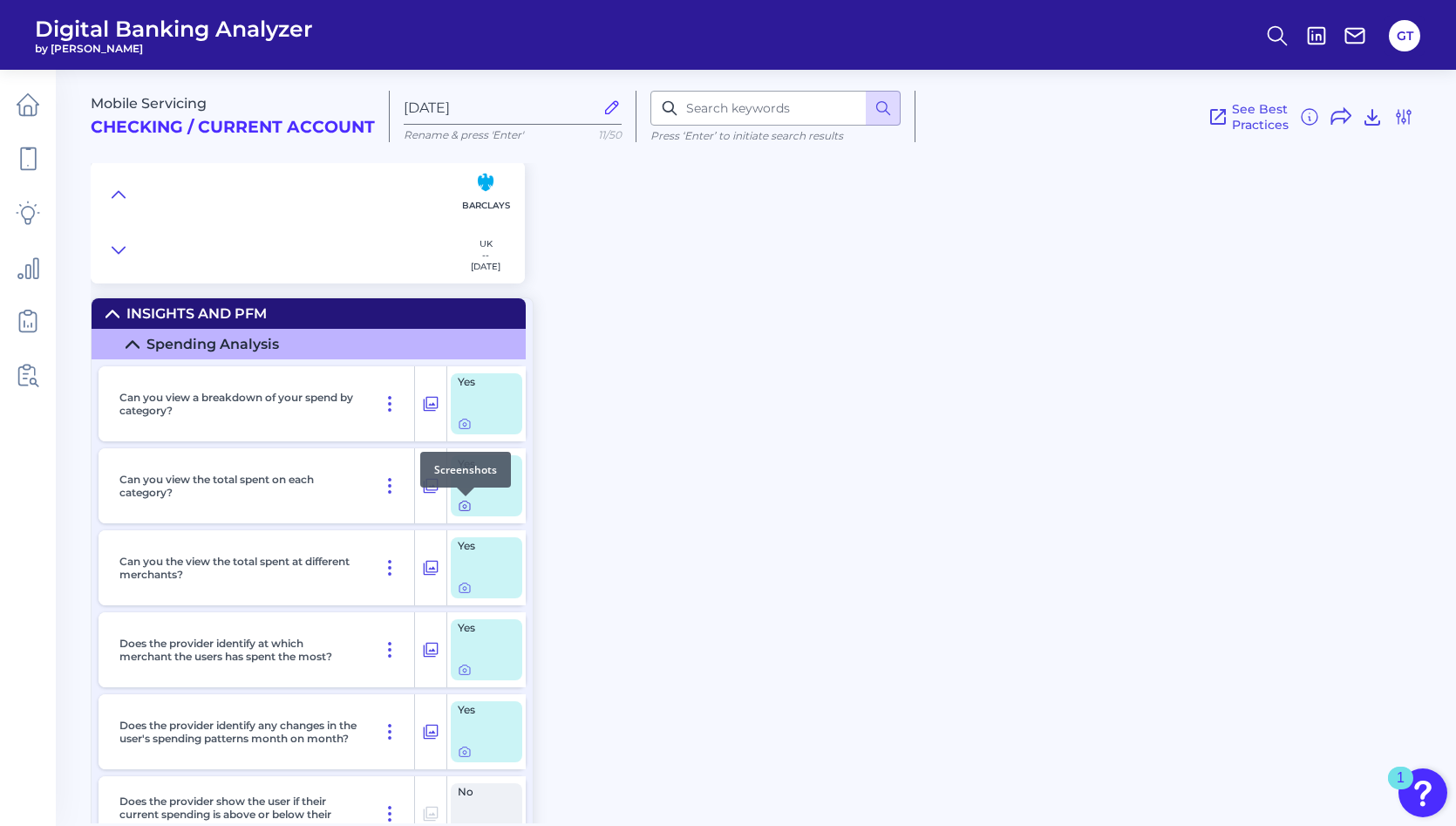 click 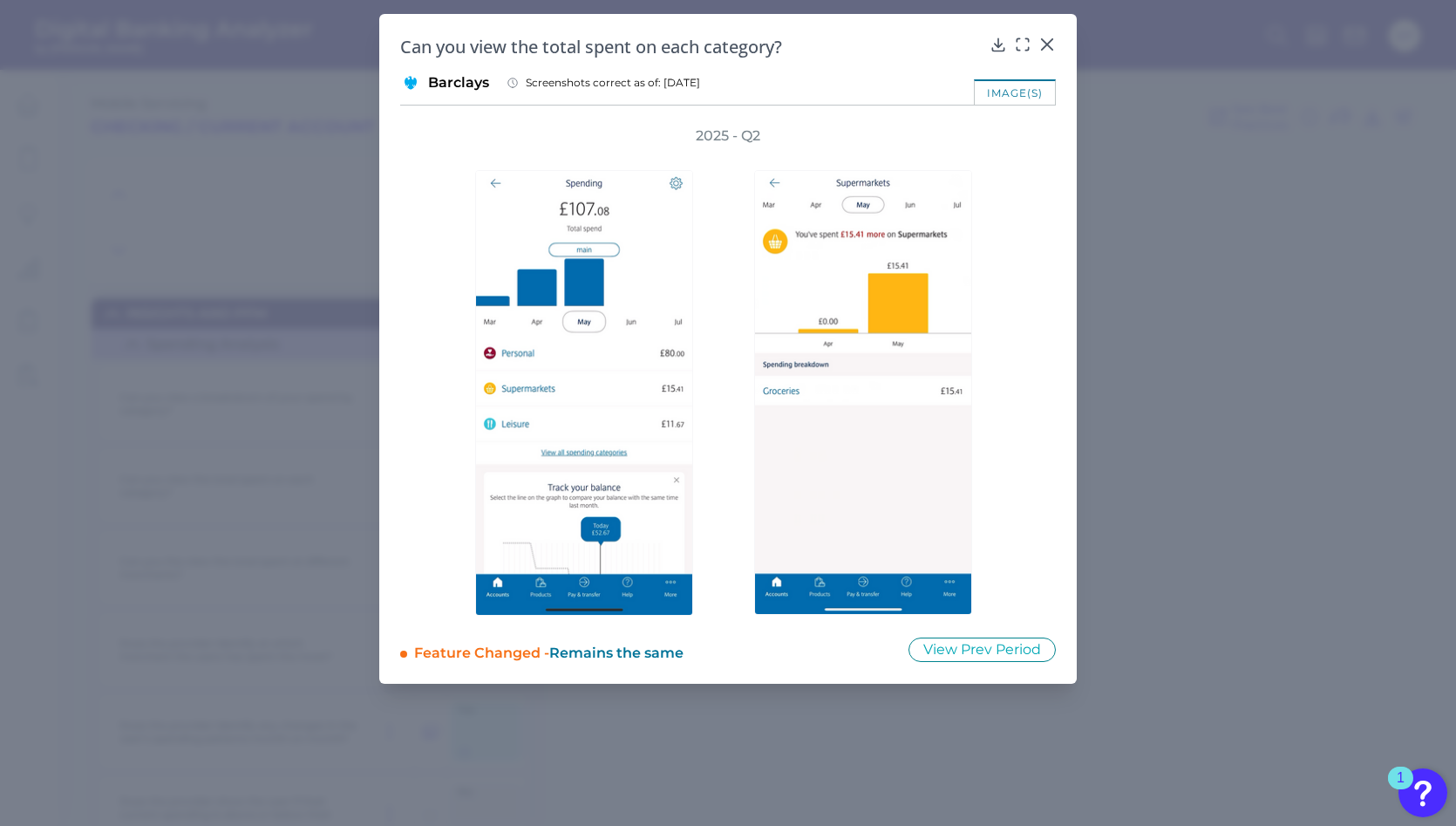 click on "2025 - Q2" at bounding box center (728, 371) 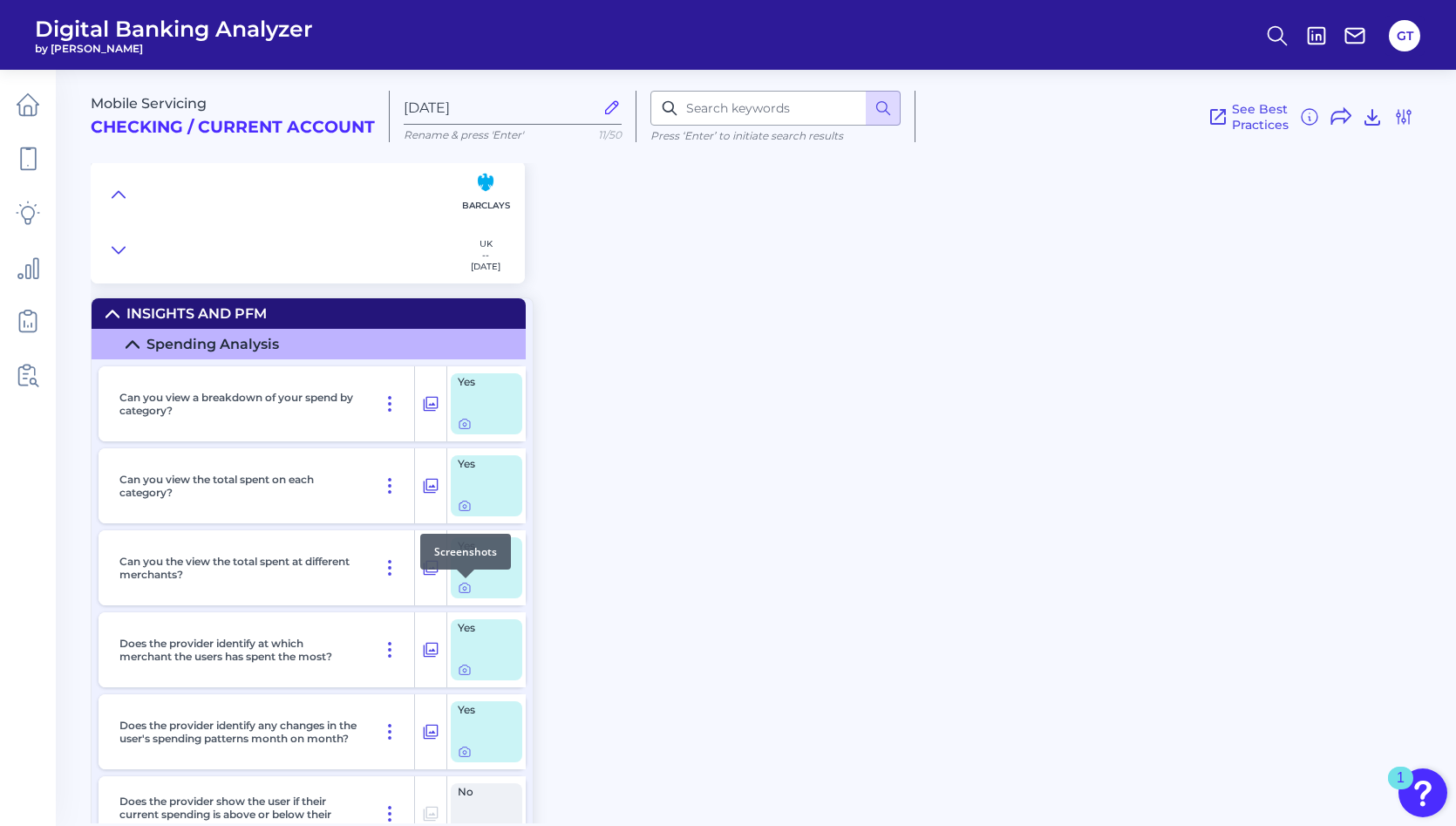 click at bounding box center [466, 578] 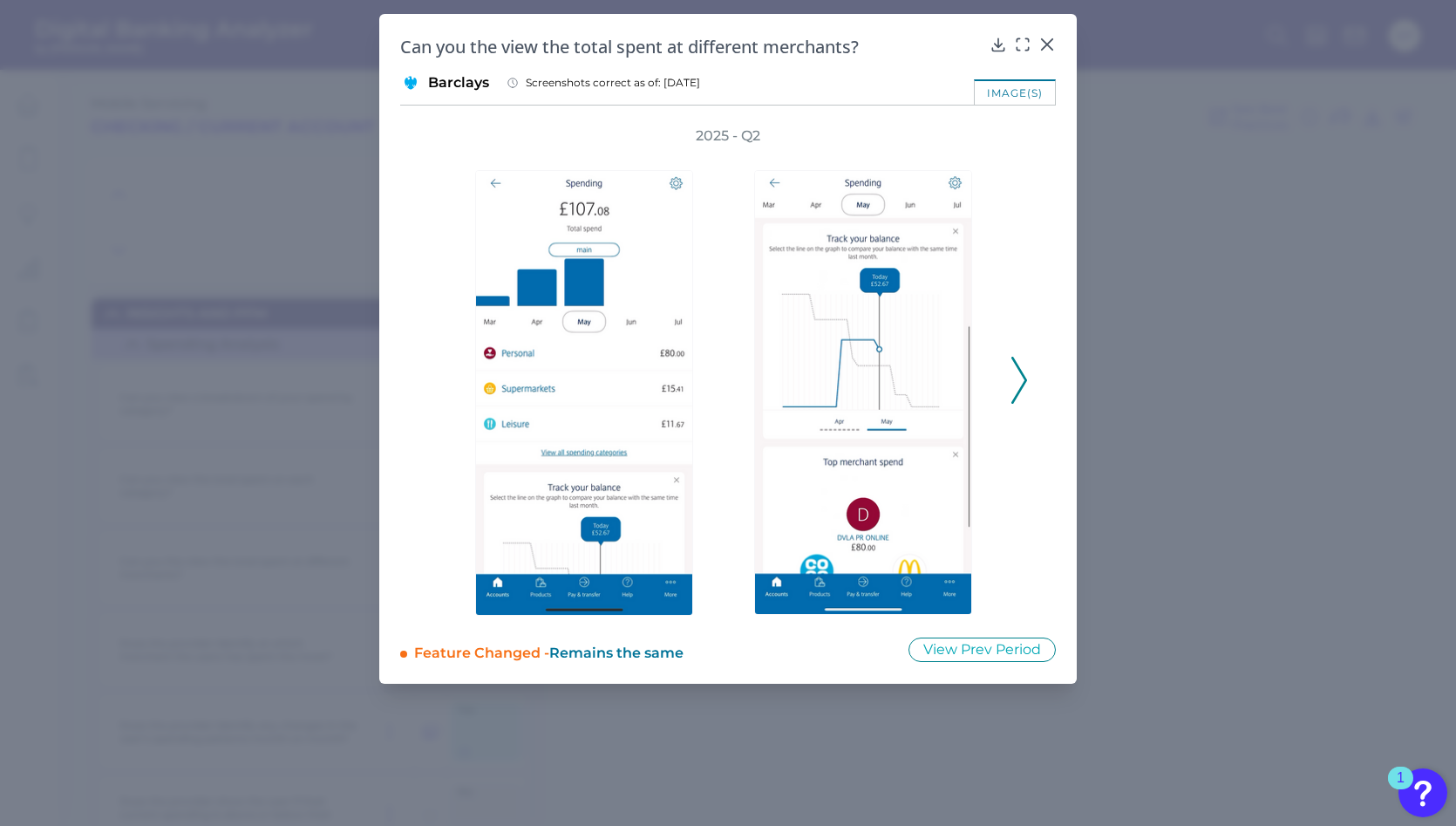 click on "2025 - Q2" at bounding box center (728, 371) 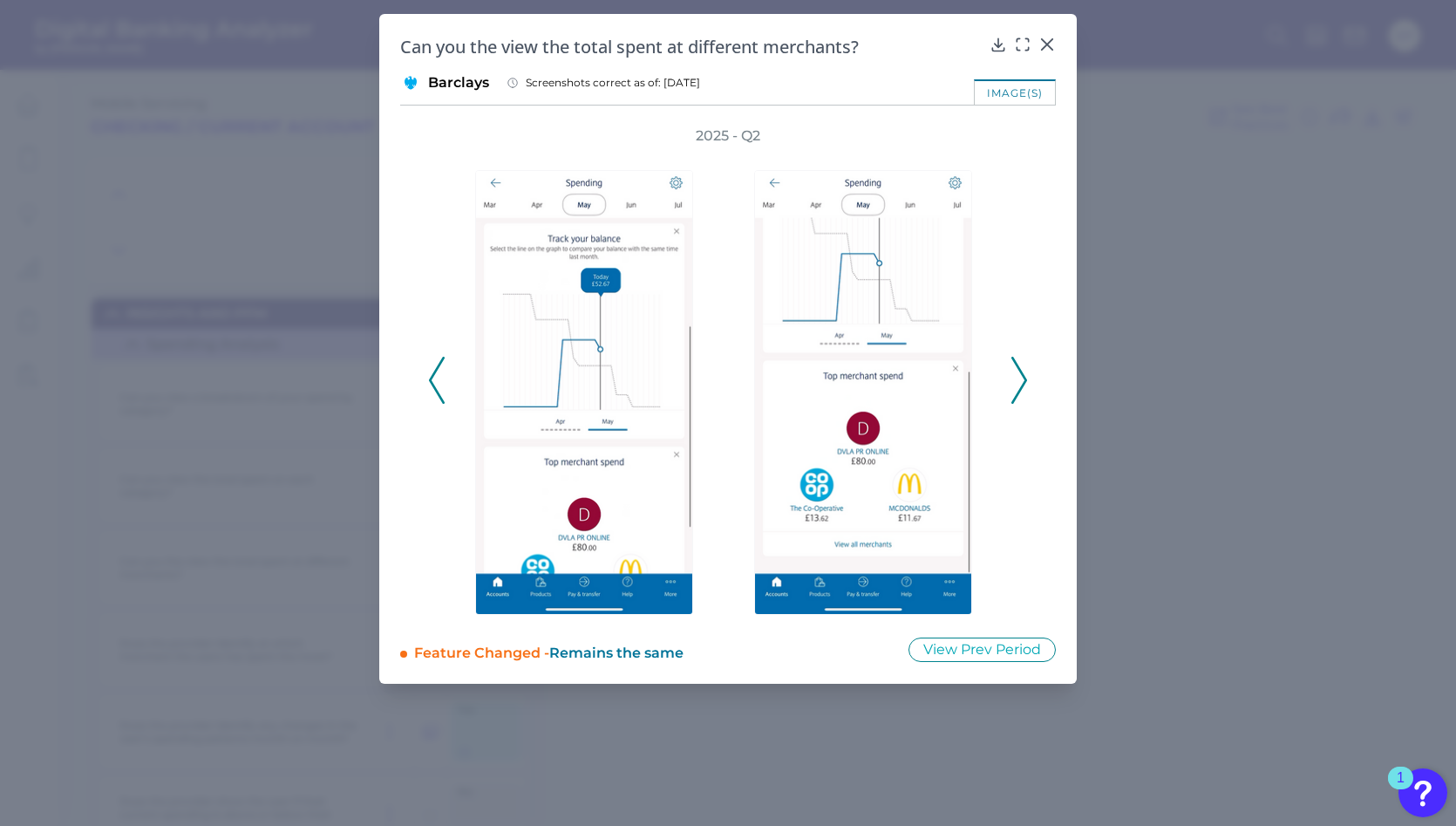click 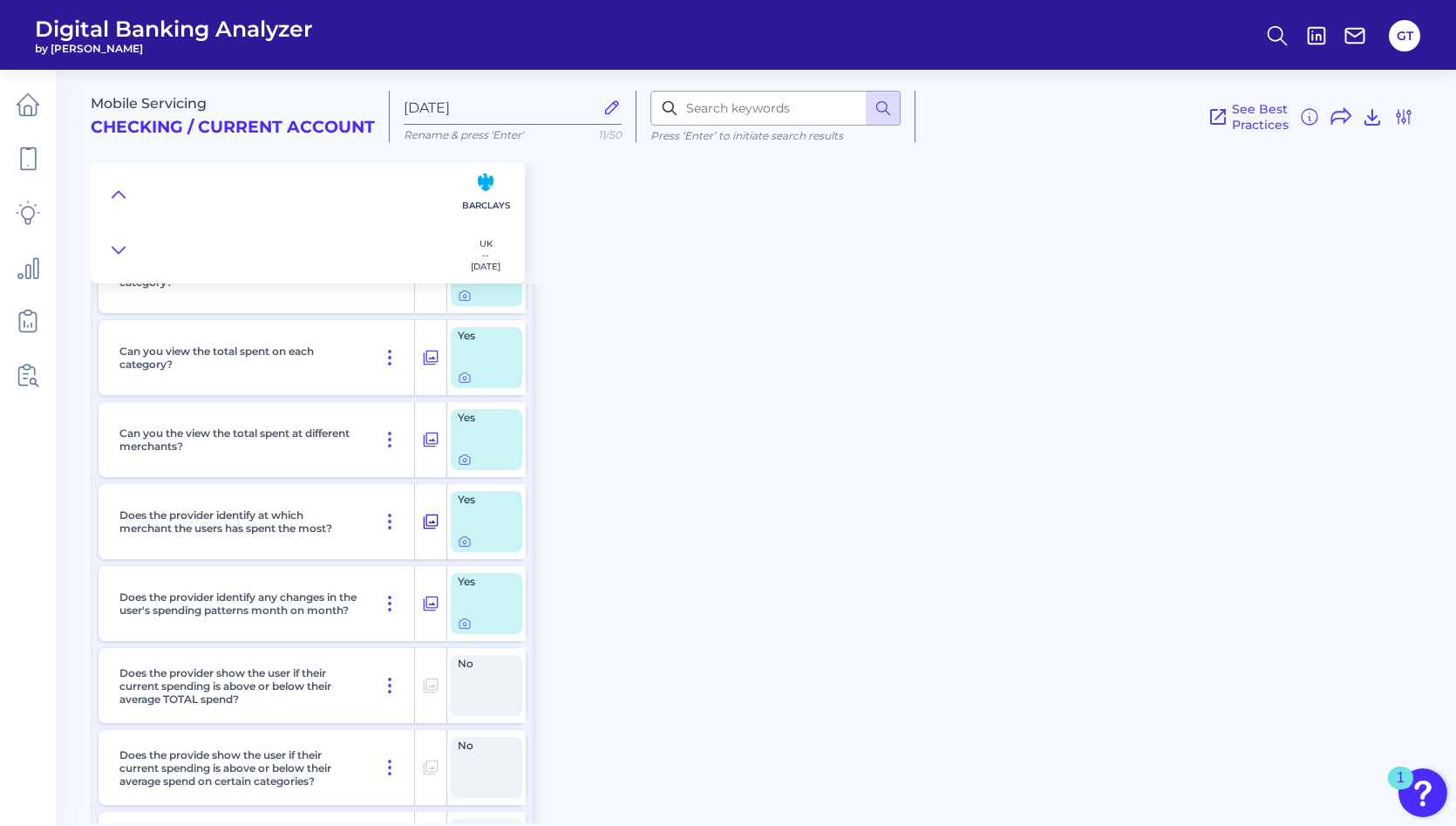 scroll, scrollTop: 130, scrollLeft: 0, axis: vertical 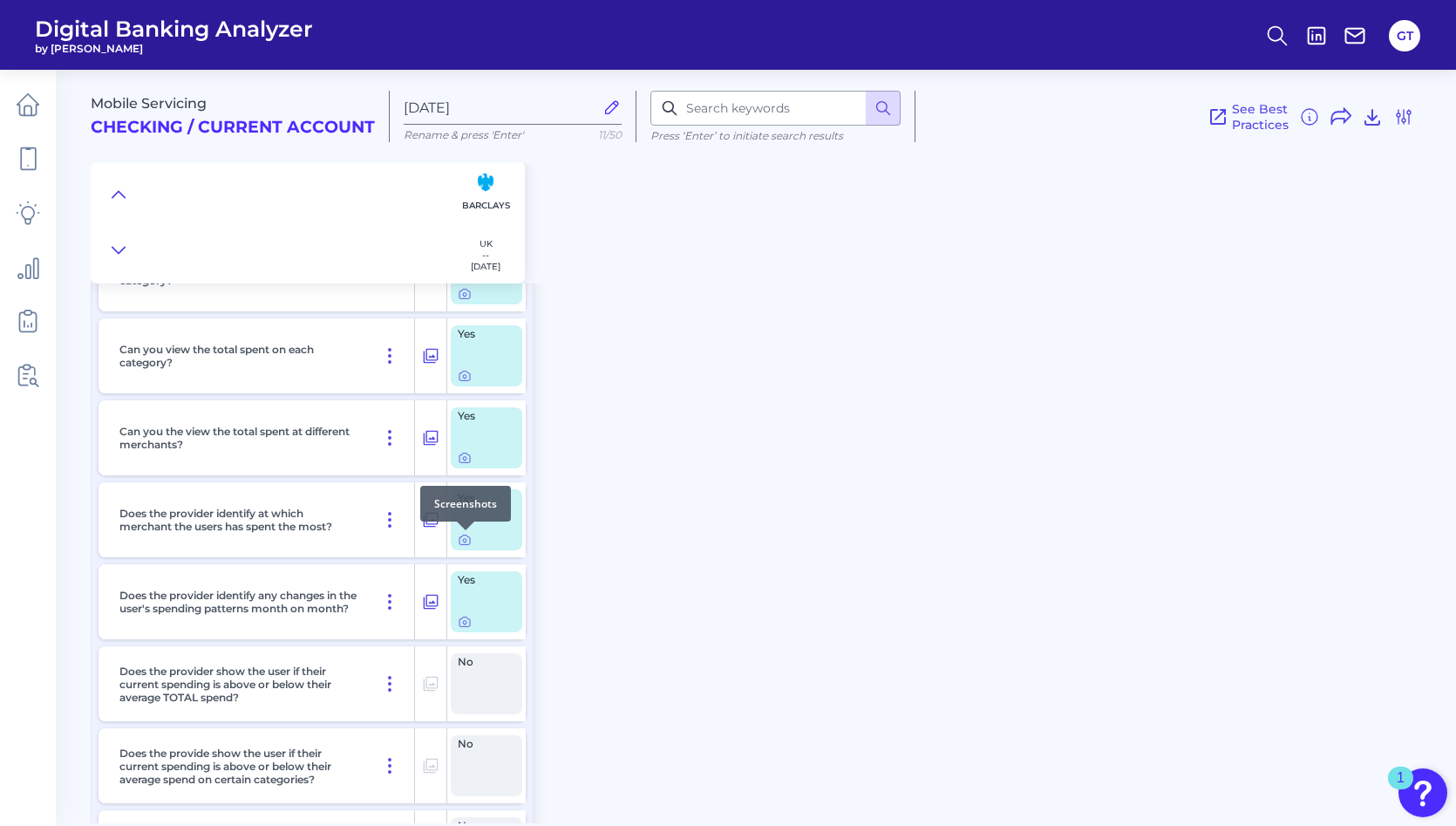 click at bounding box center (466, 530) 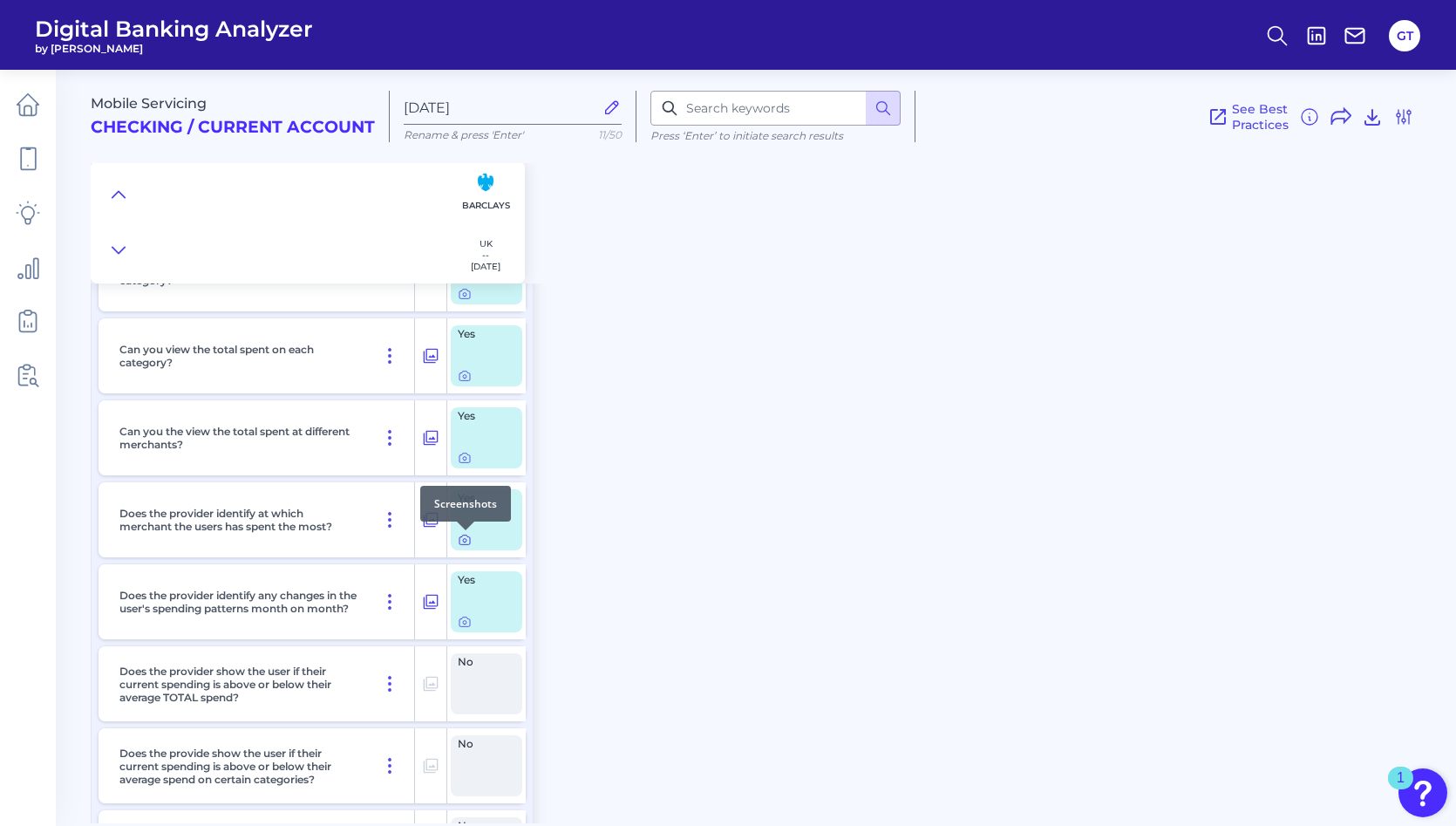 click 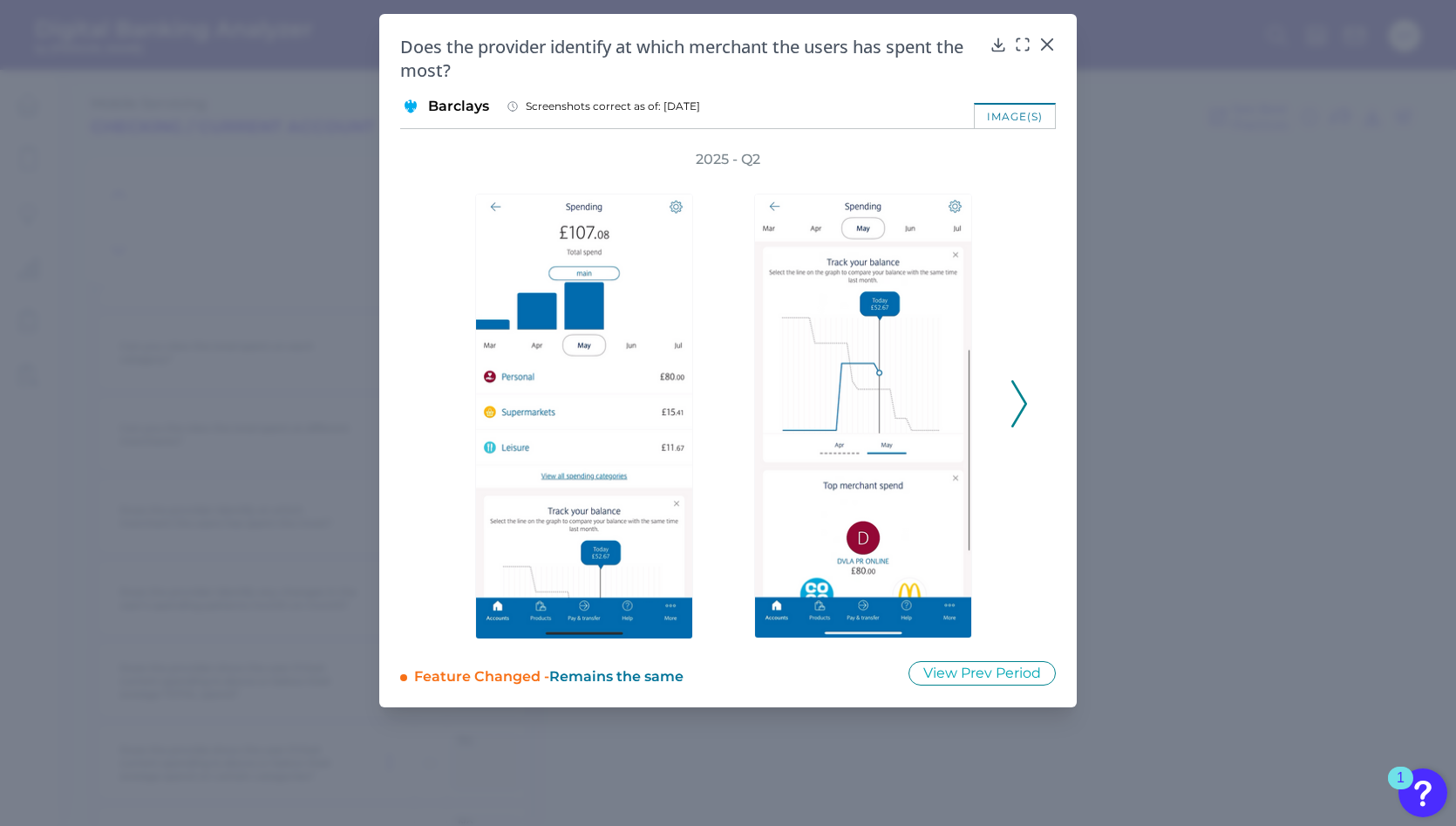click 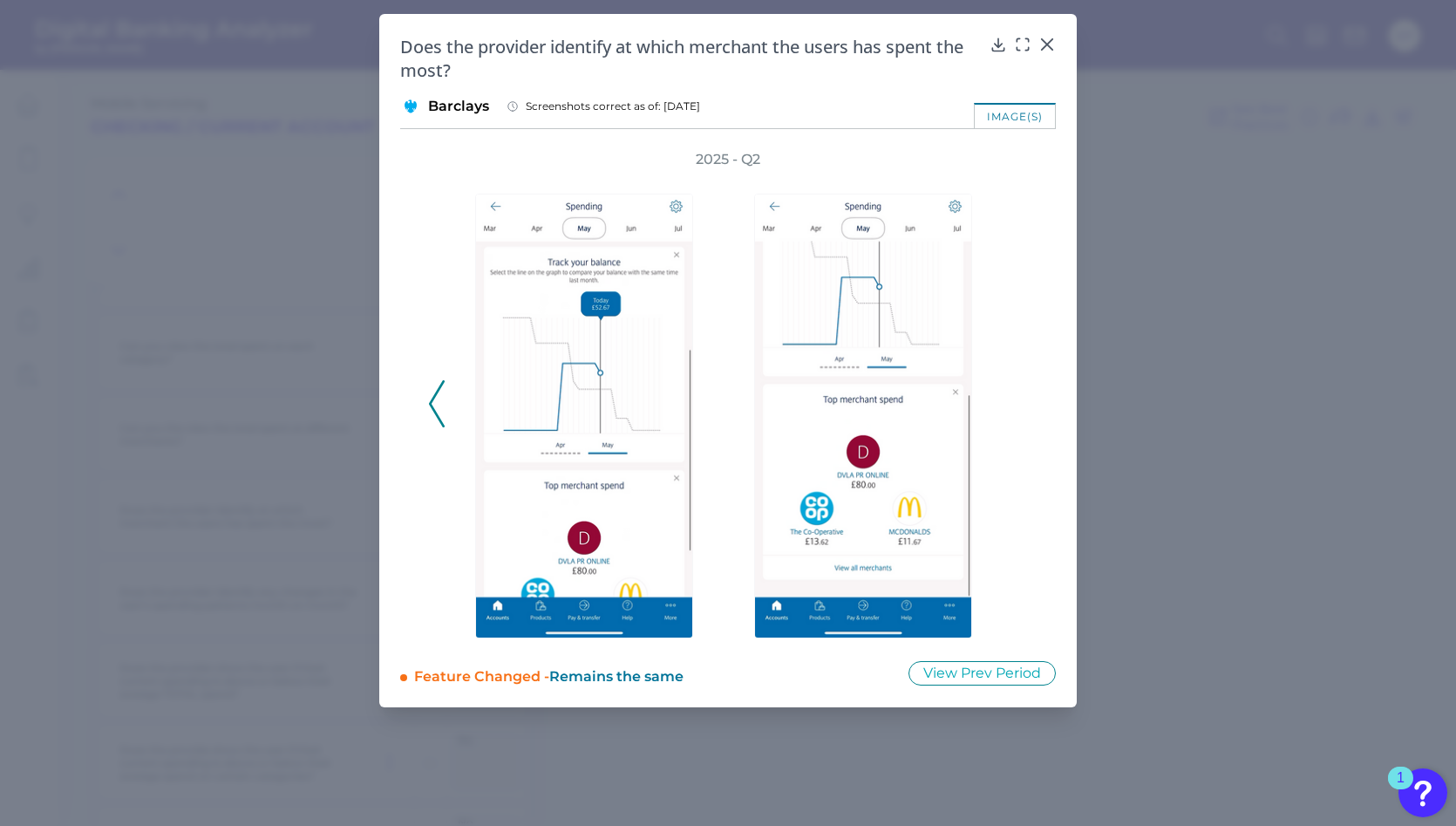 click on "2025 - Q2" at bounding box center [728, 394] 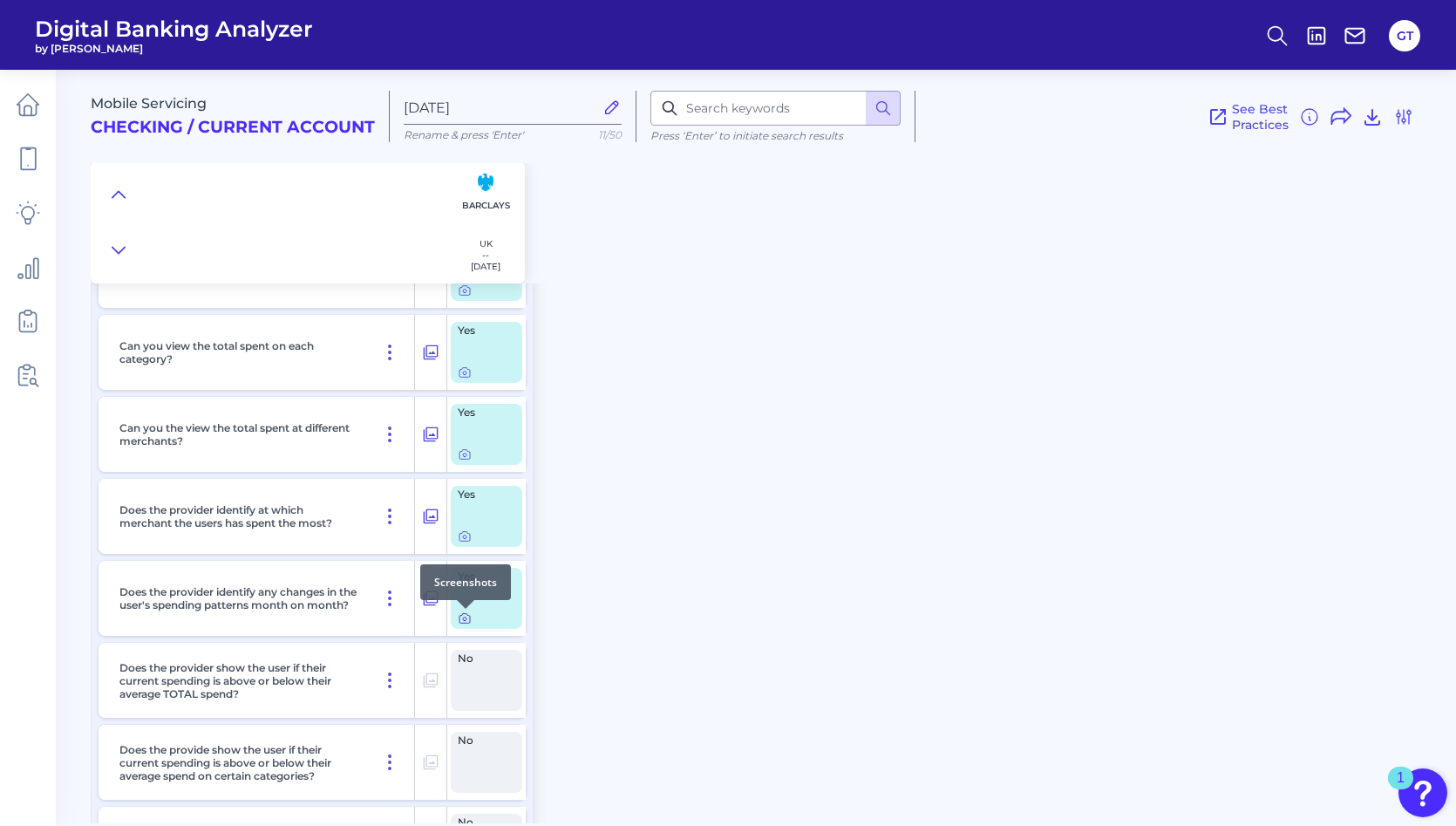 click at bounding box center [466, 609] 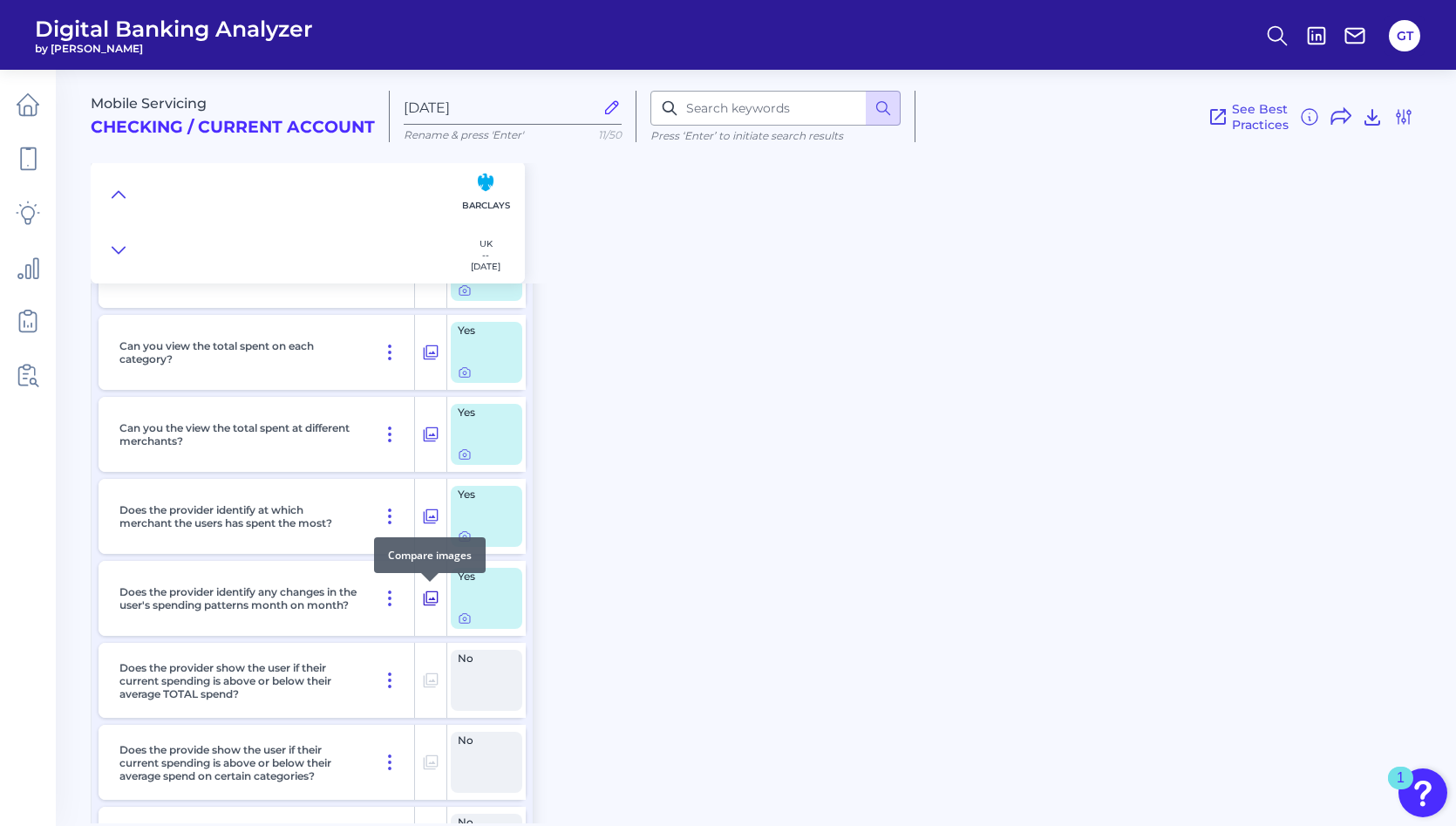 click at bounding box center (431, 598) 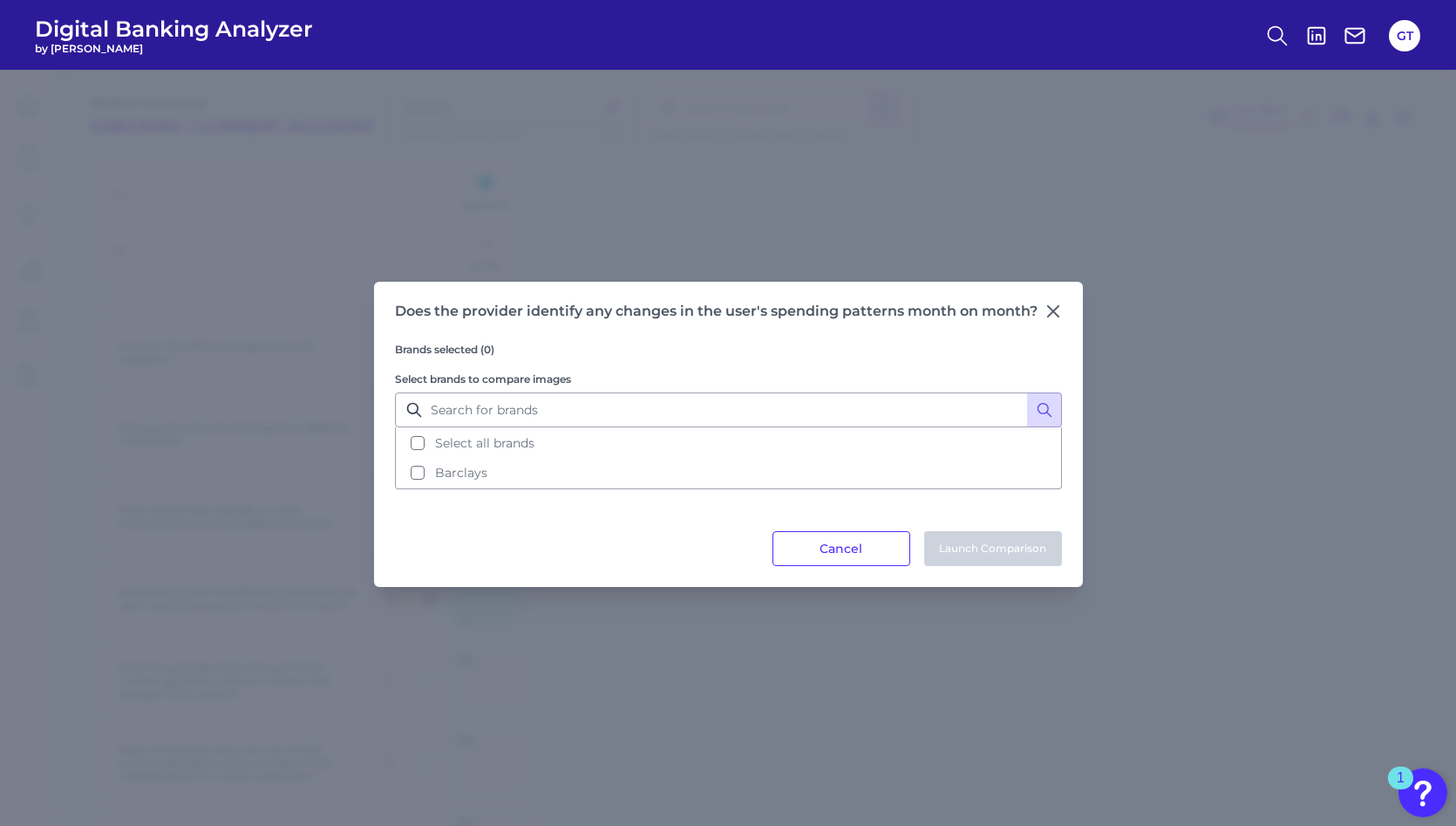 click 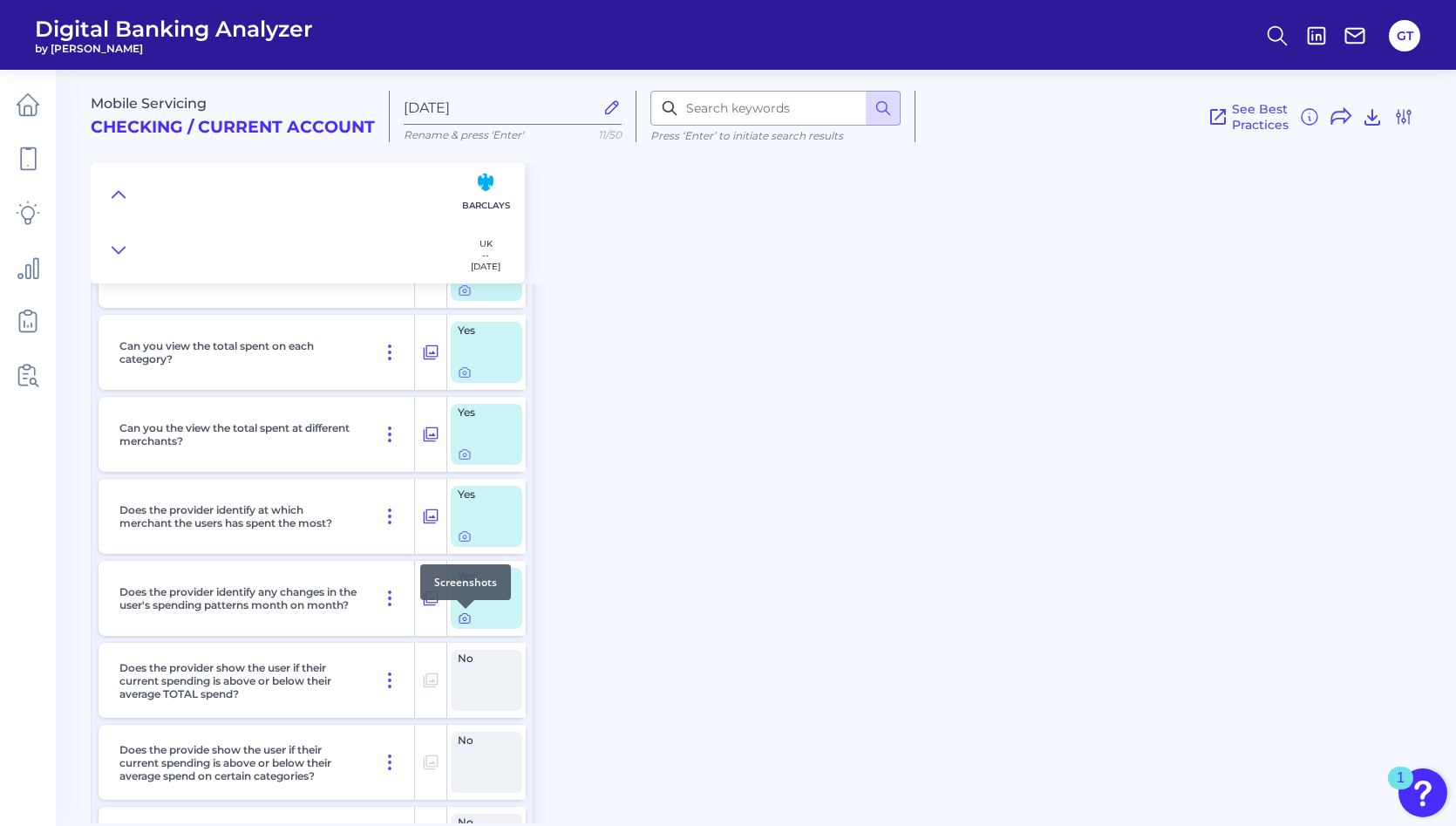 click 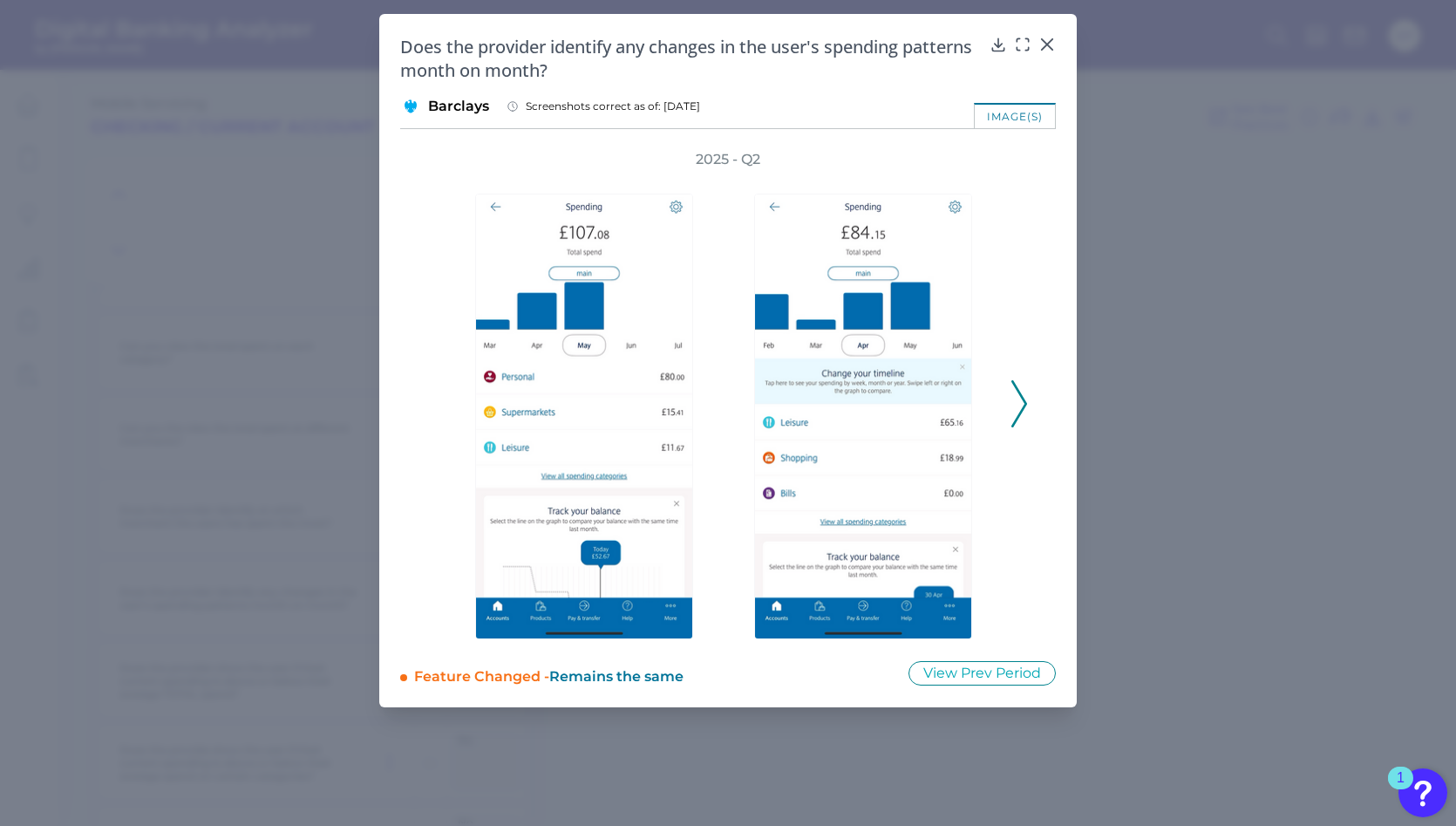 click 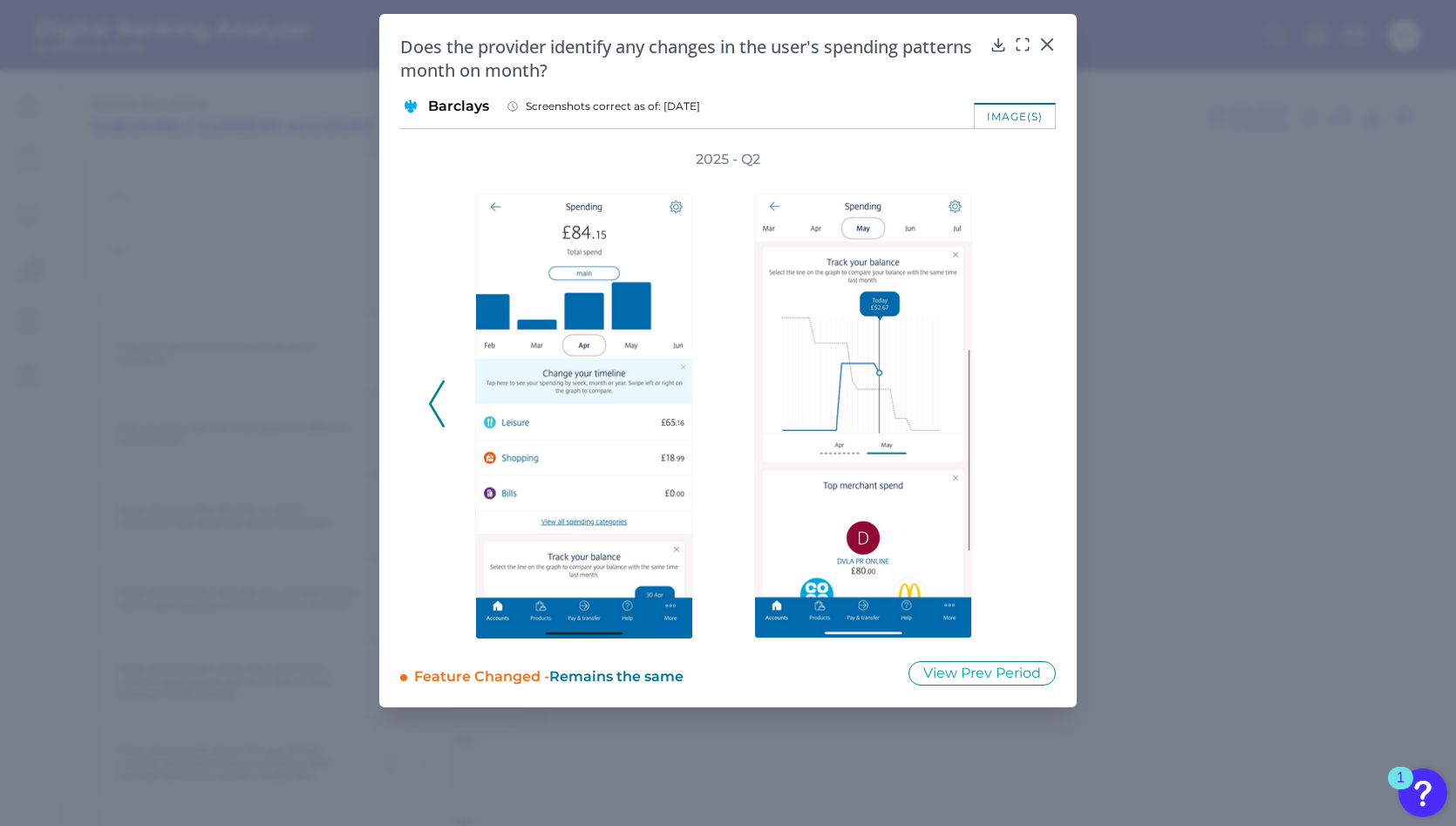 click on "2025 - Q2" at bounding box center (728, 394) 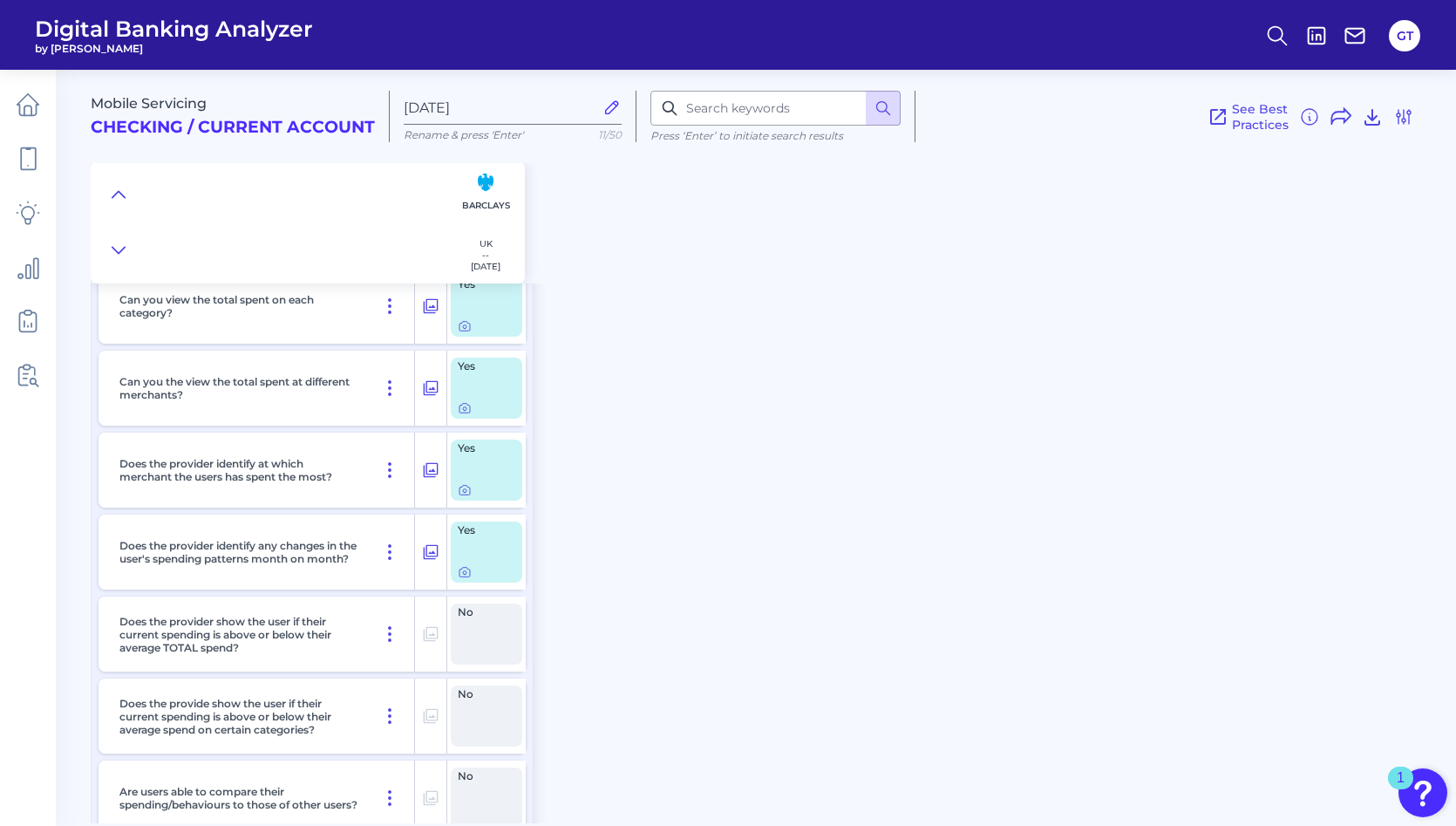 scroll, scrollTop: 0, scrollLeft: 0, axis: both 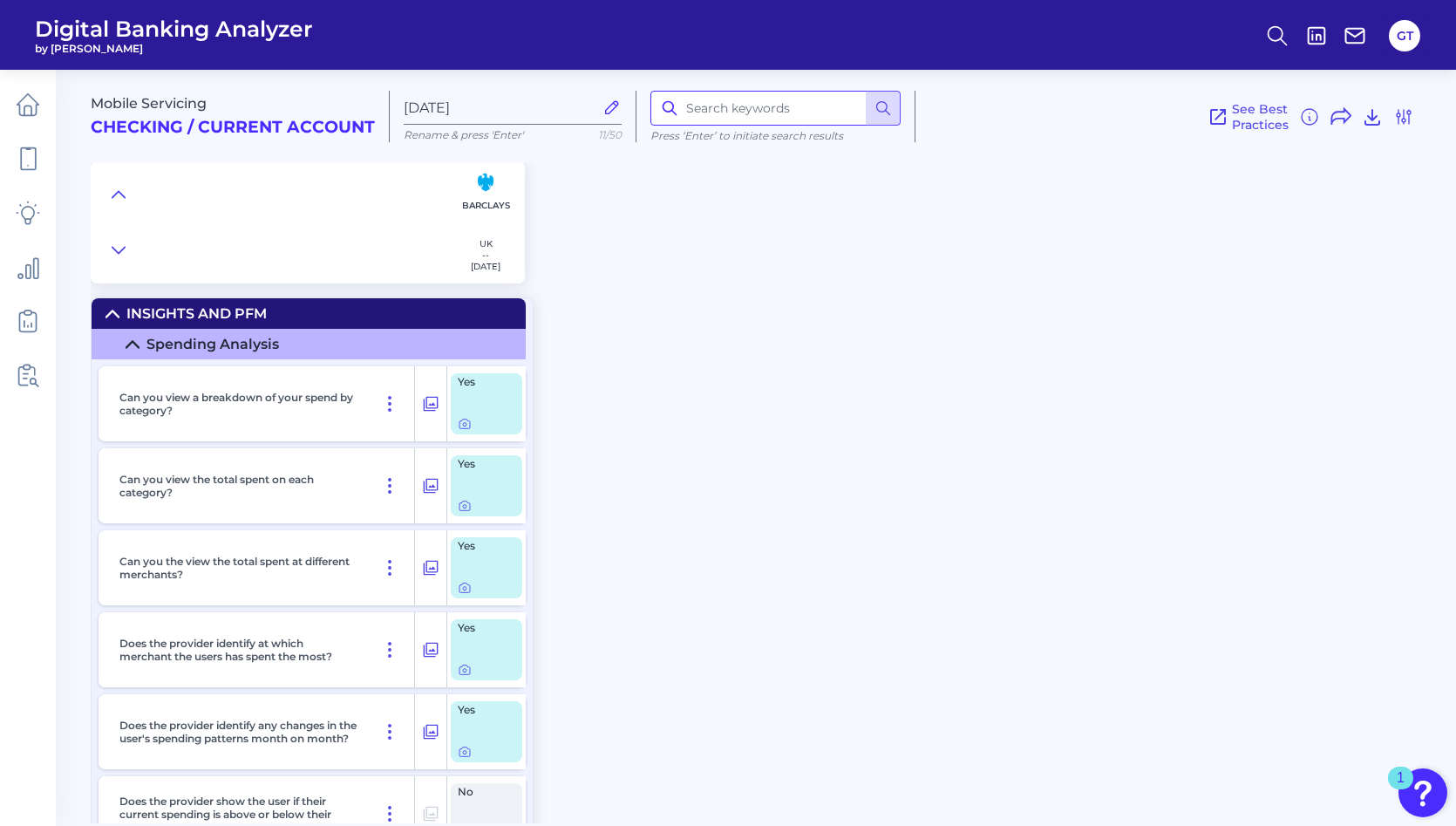 click at bounding box center [775, 108] 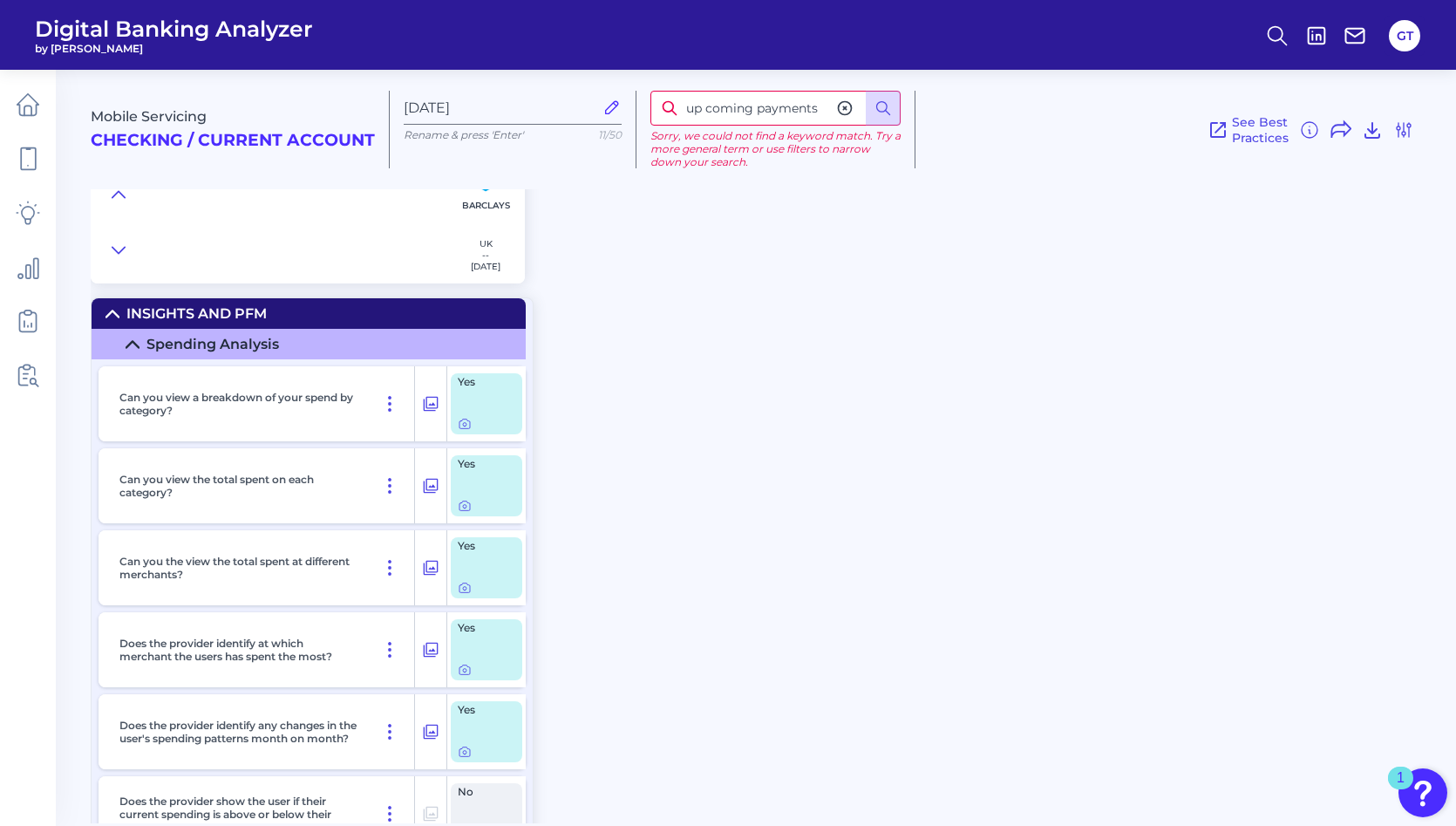 click on "up coming payments" at bounding box center [775, 108] 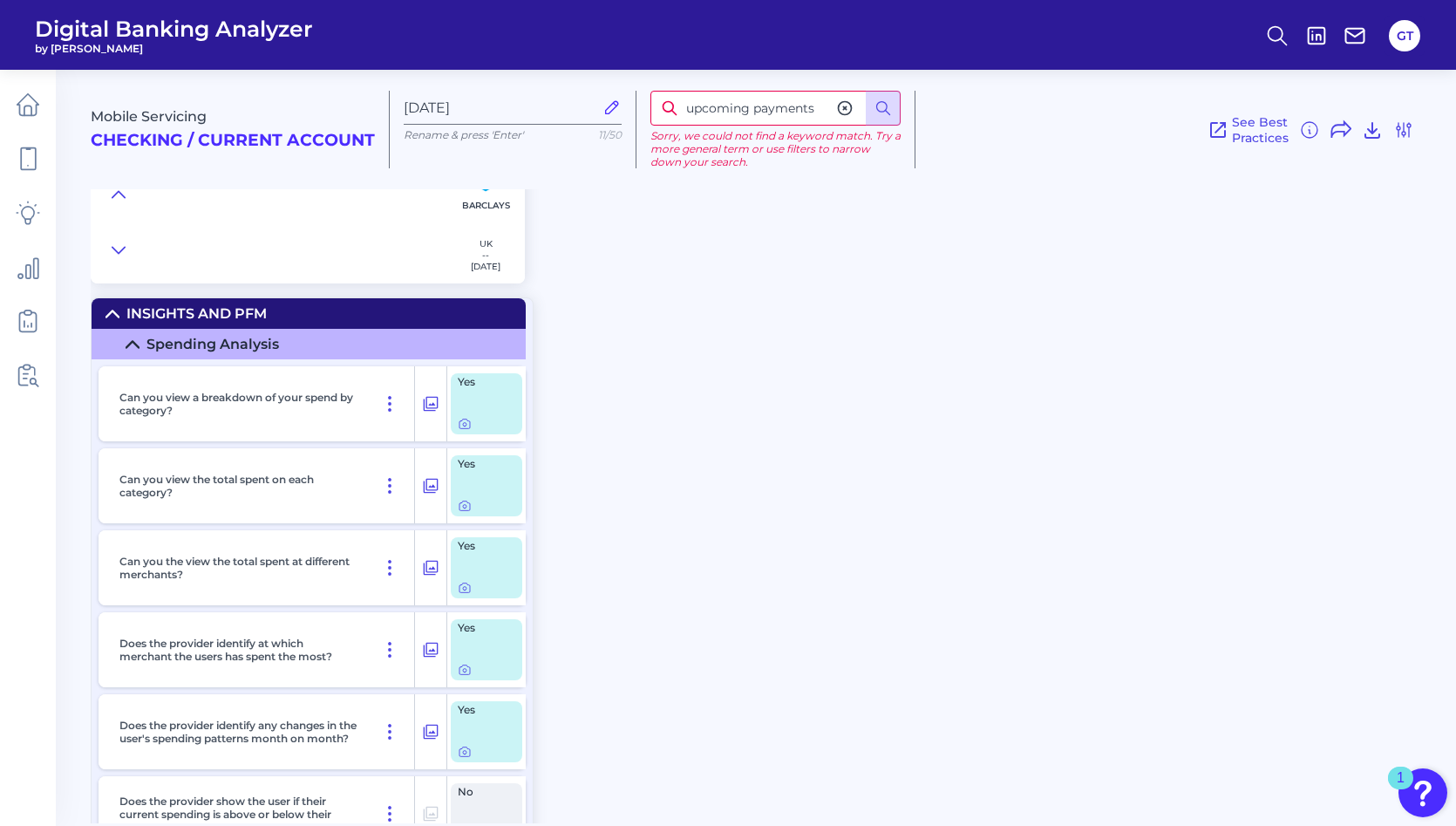 click on "upcoming payments" at bounding box center [775, 108] 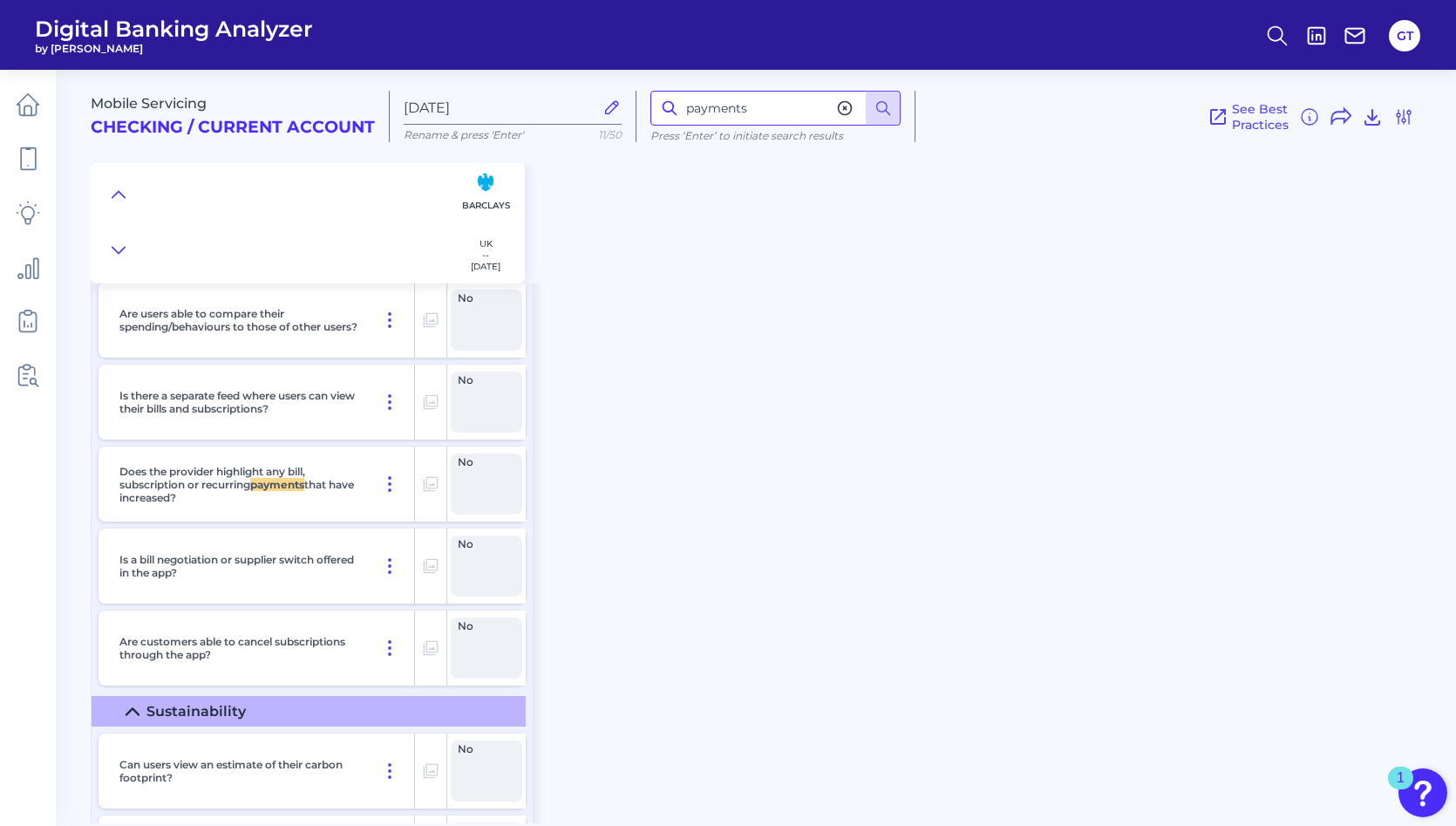 scroll, scrollTop: 702, scrollLeft: 0, axis: vertical 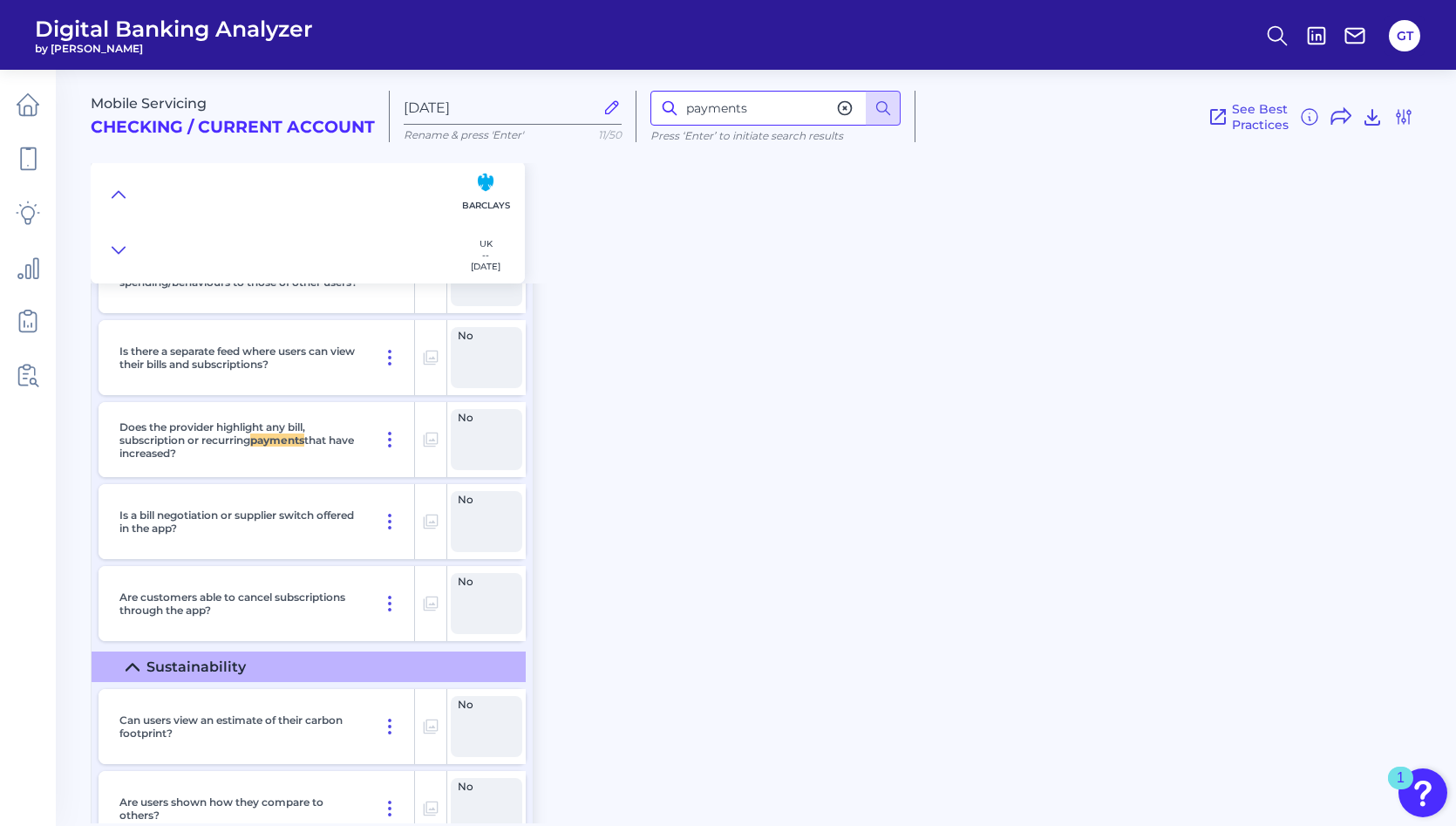 click on "payments" at bounding box center (775, 108) 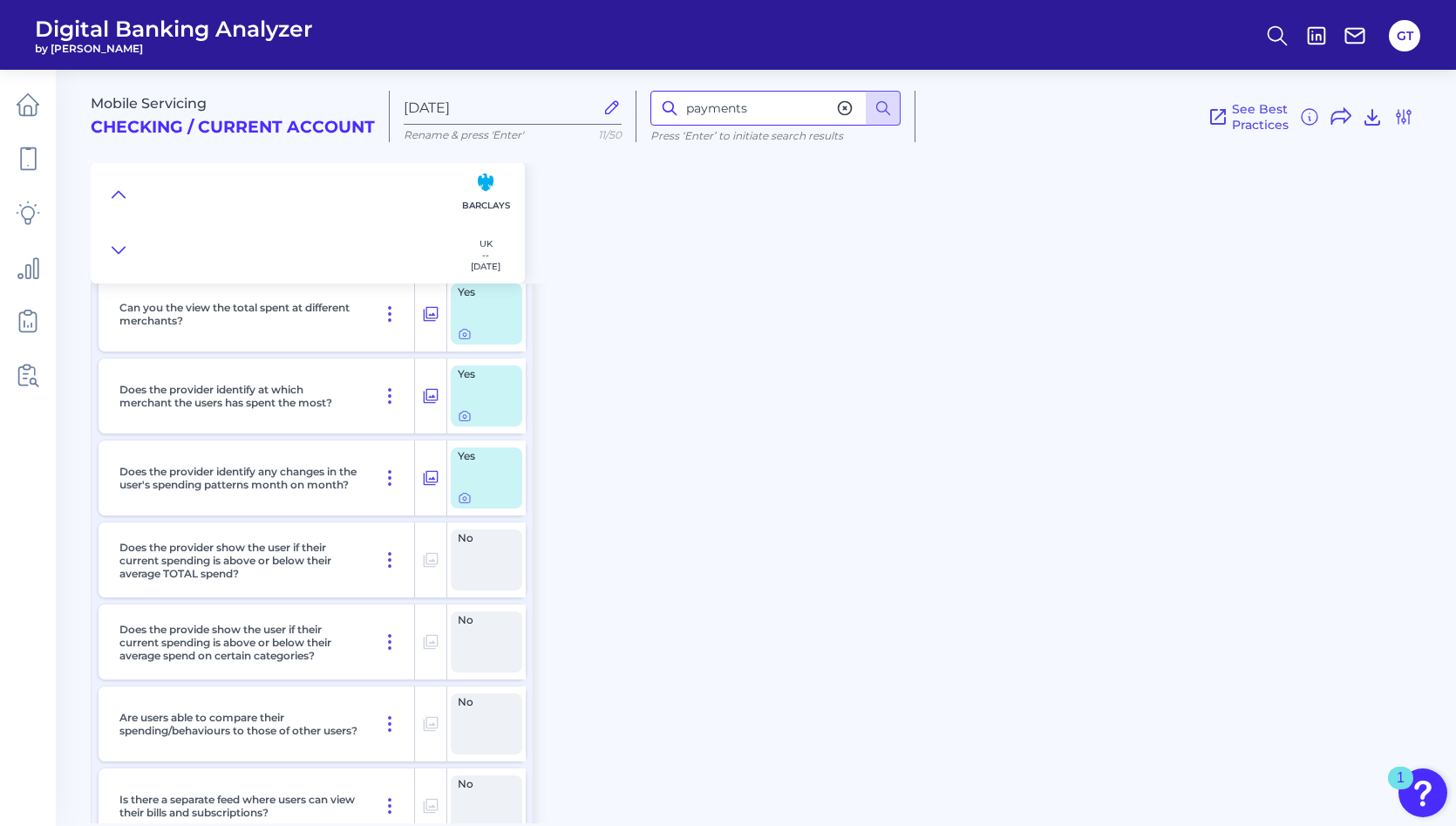 scroll, scrollTop: 262, scrollLeft: 0, axis: vertical 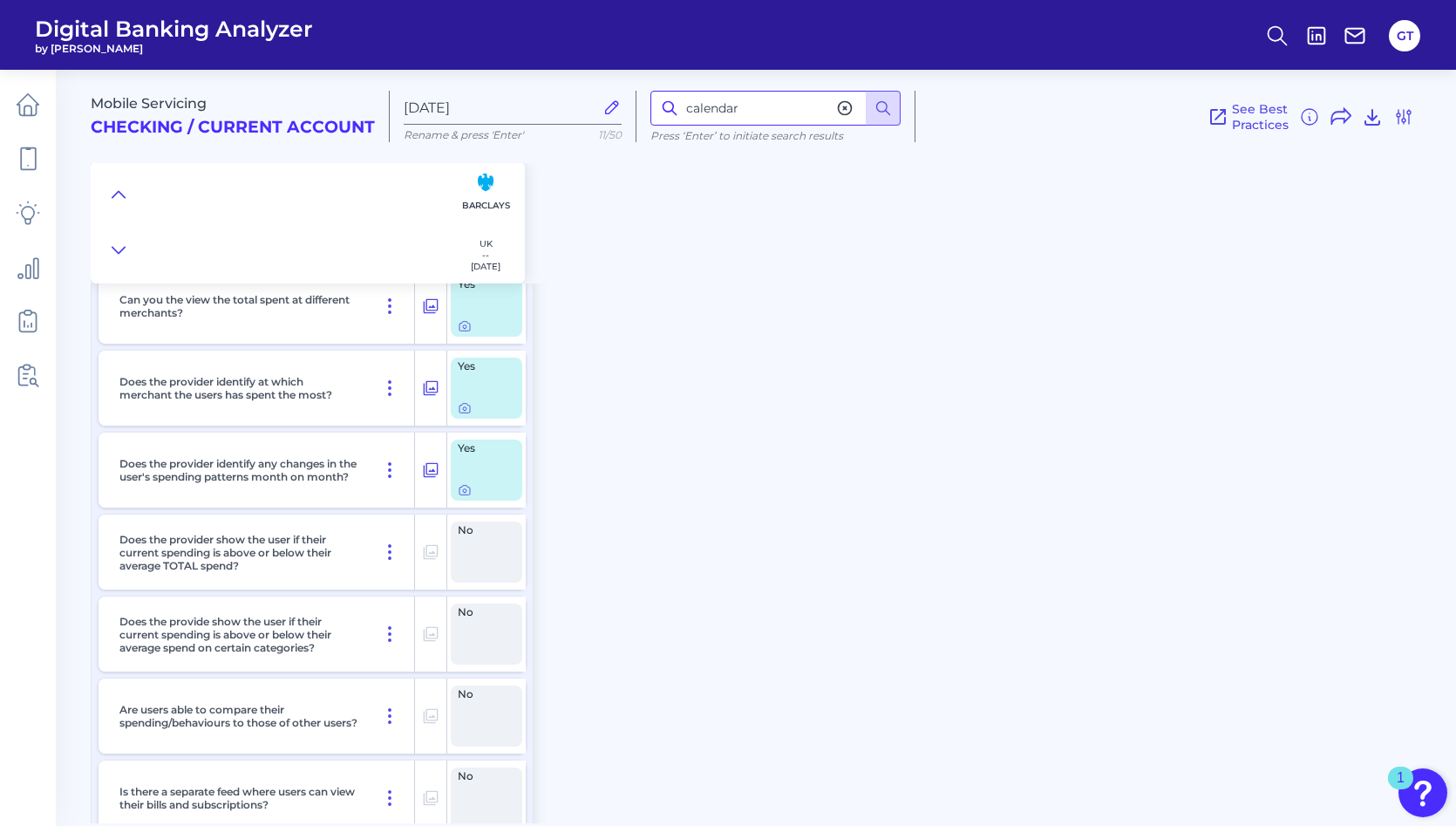 type on "calendar" 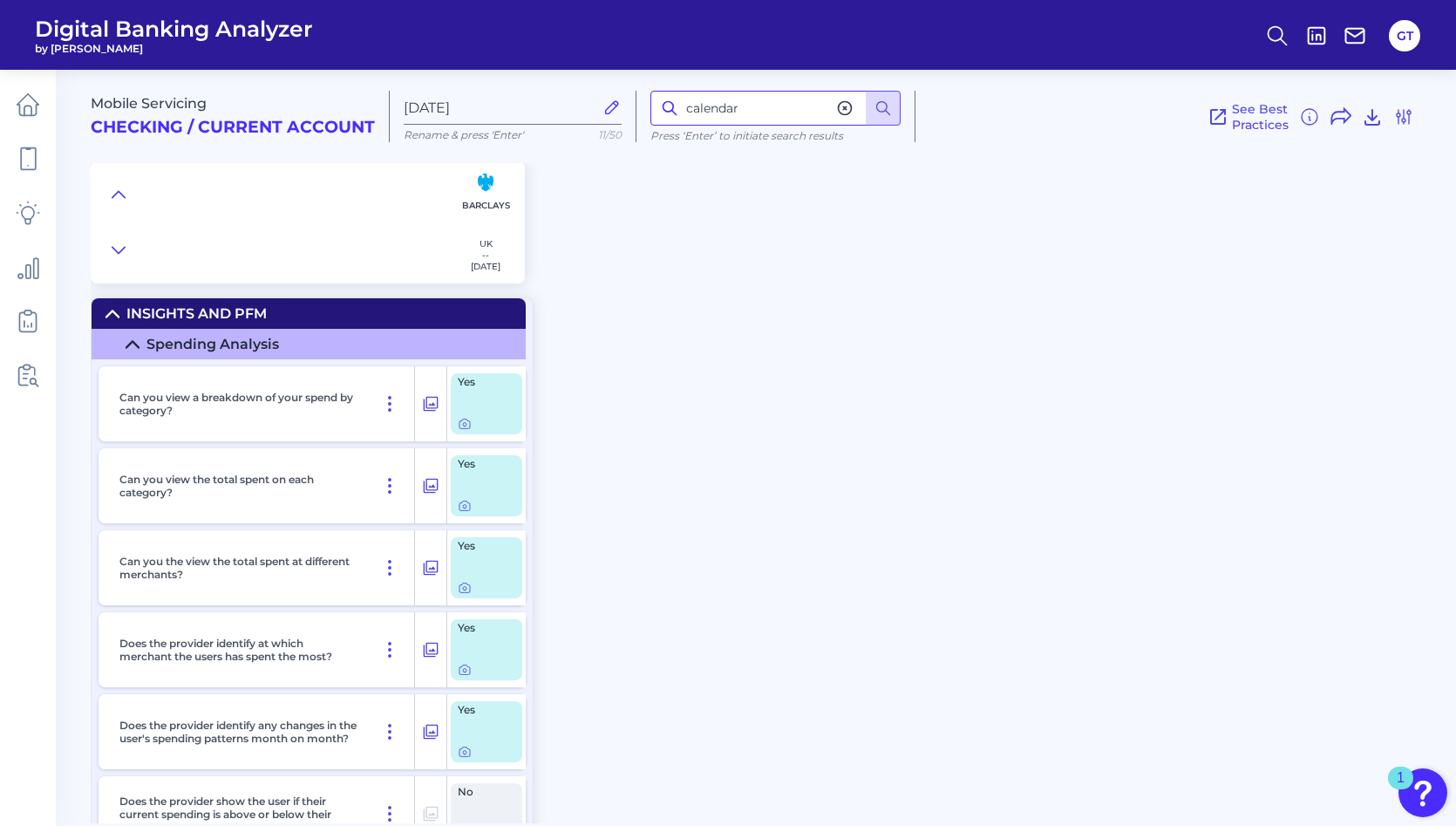 scroll, scrollTop: 3, scrollLeft: 0, axis: vertical 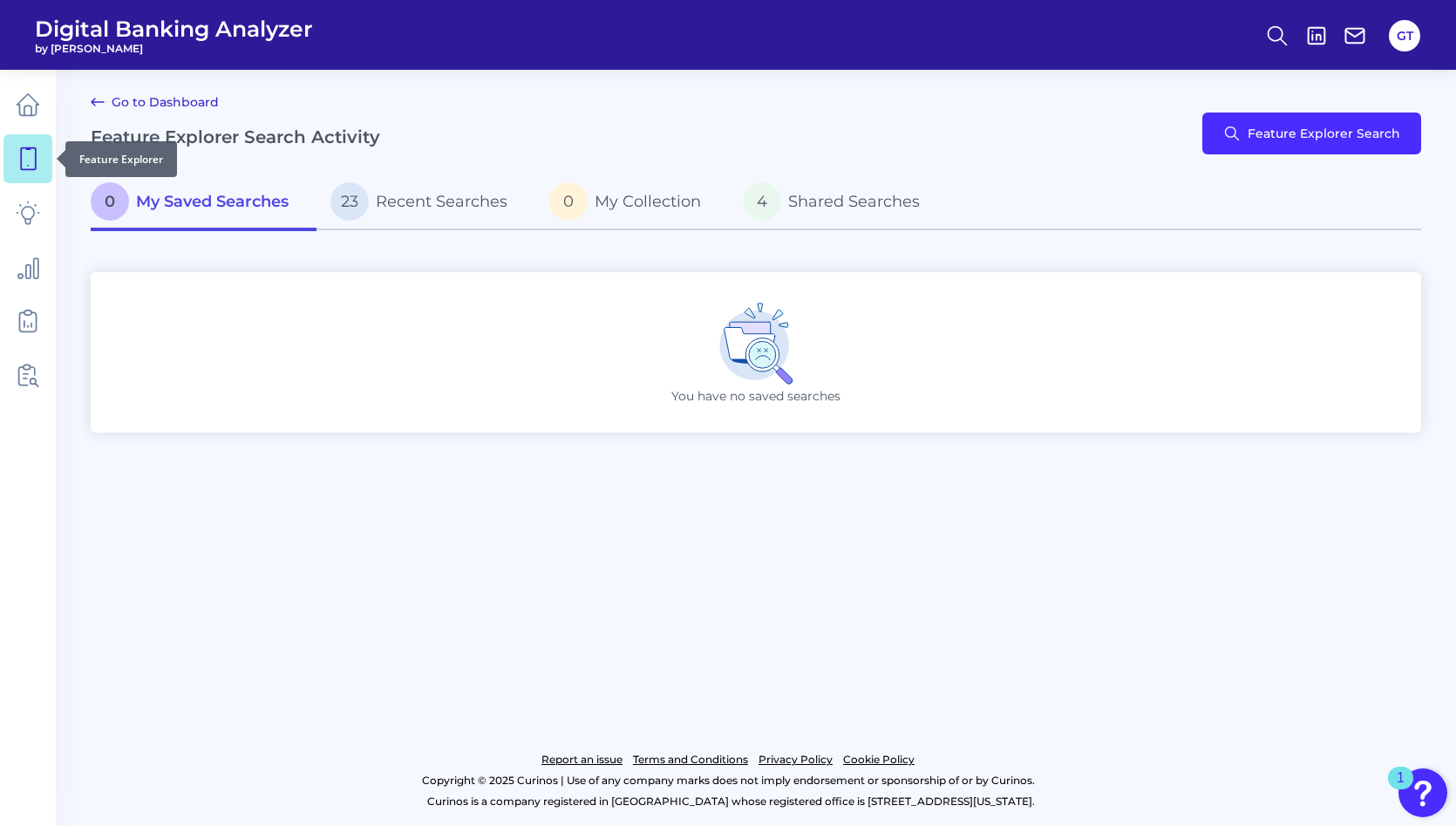 click 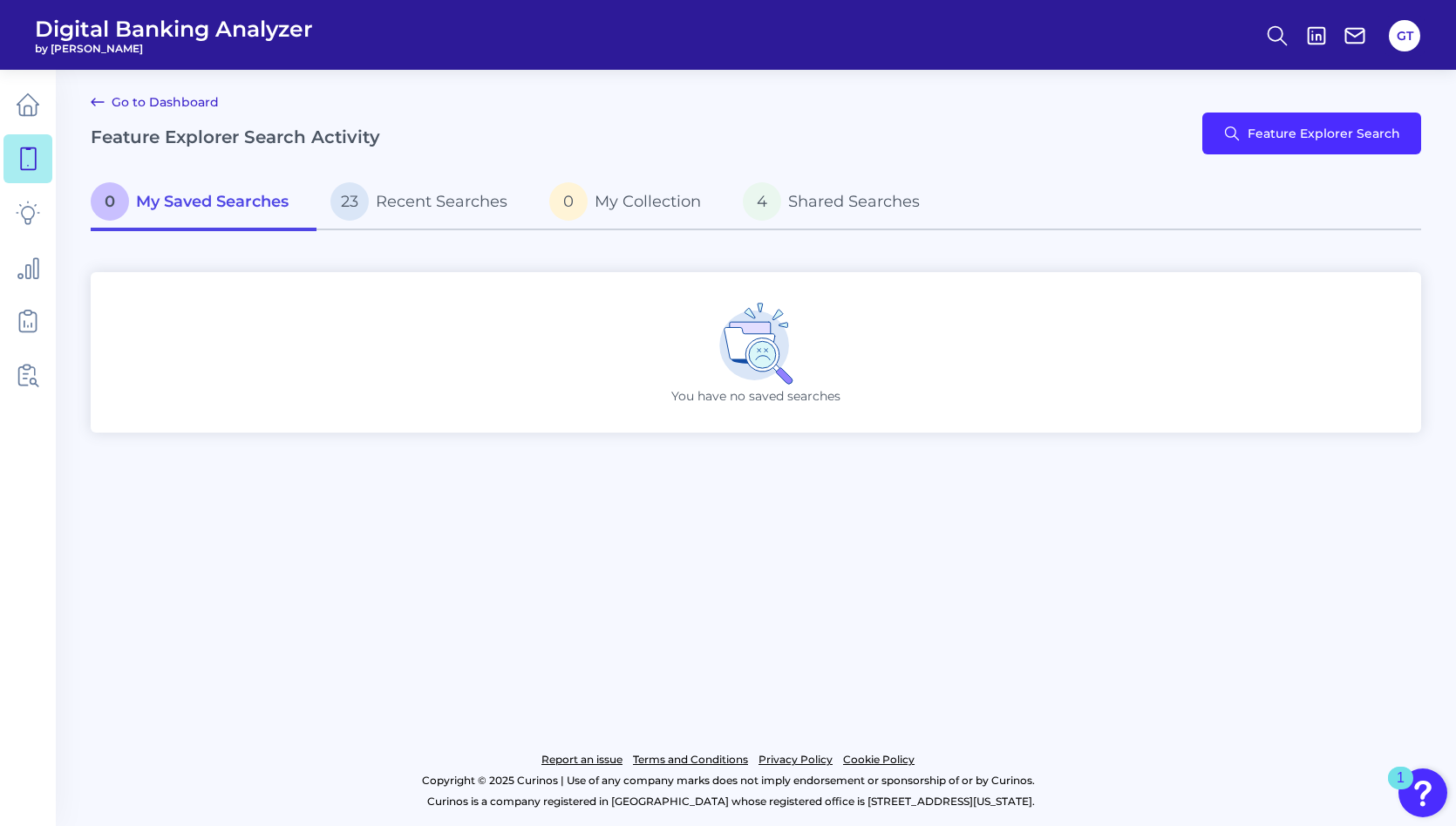 click 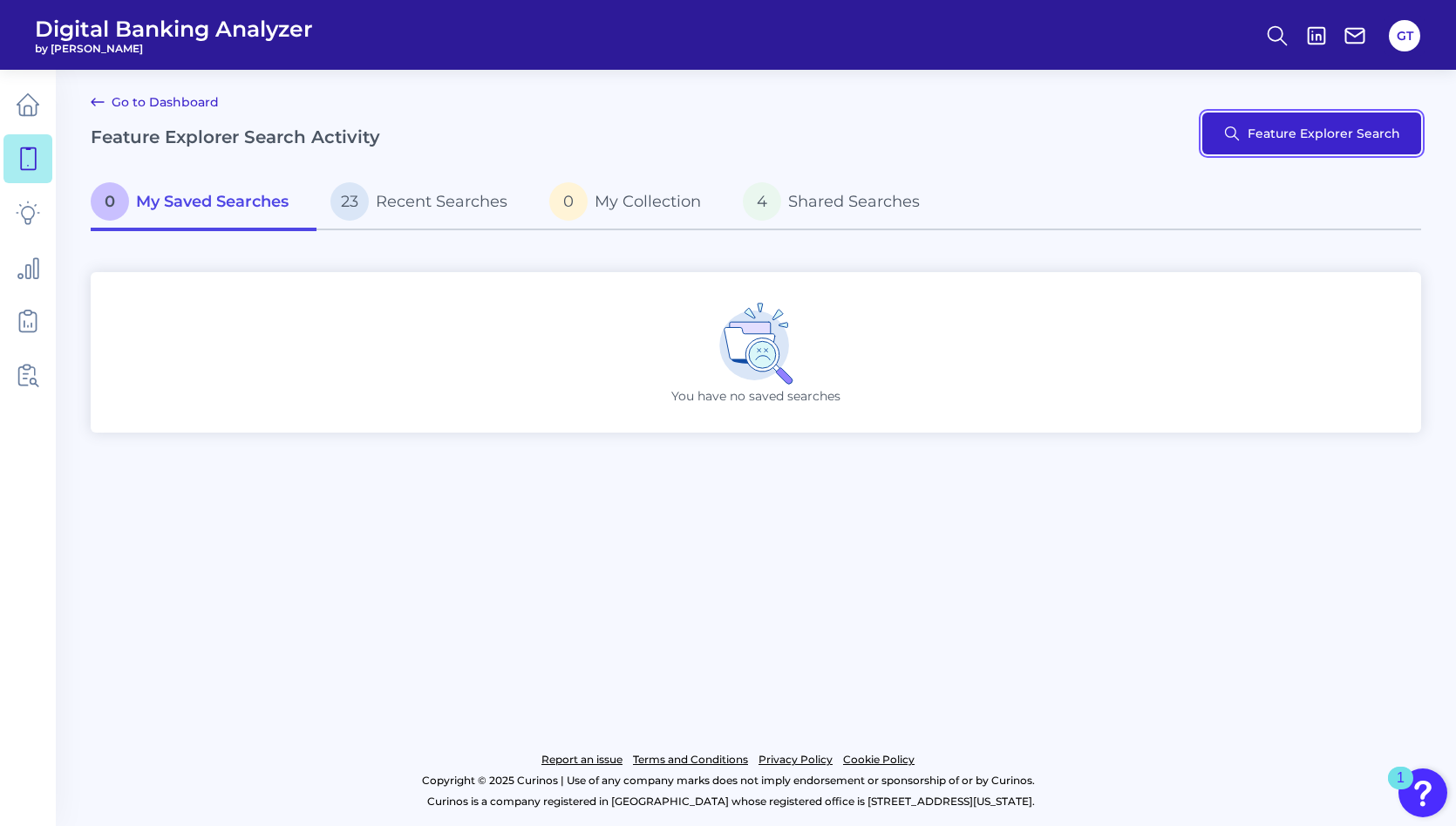 click on "Feature Explorer Search" at bounding box center (1311, 133) 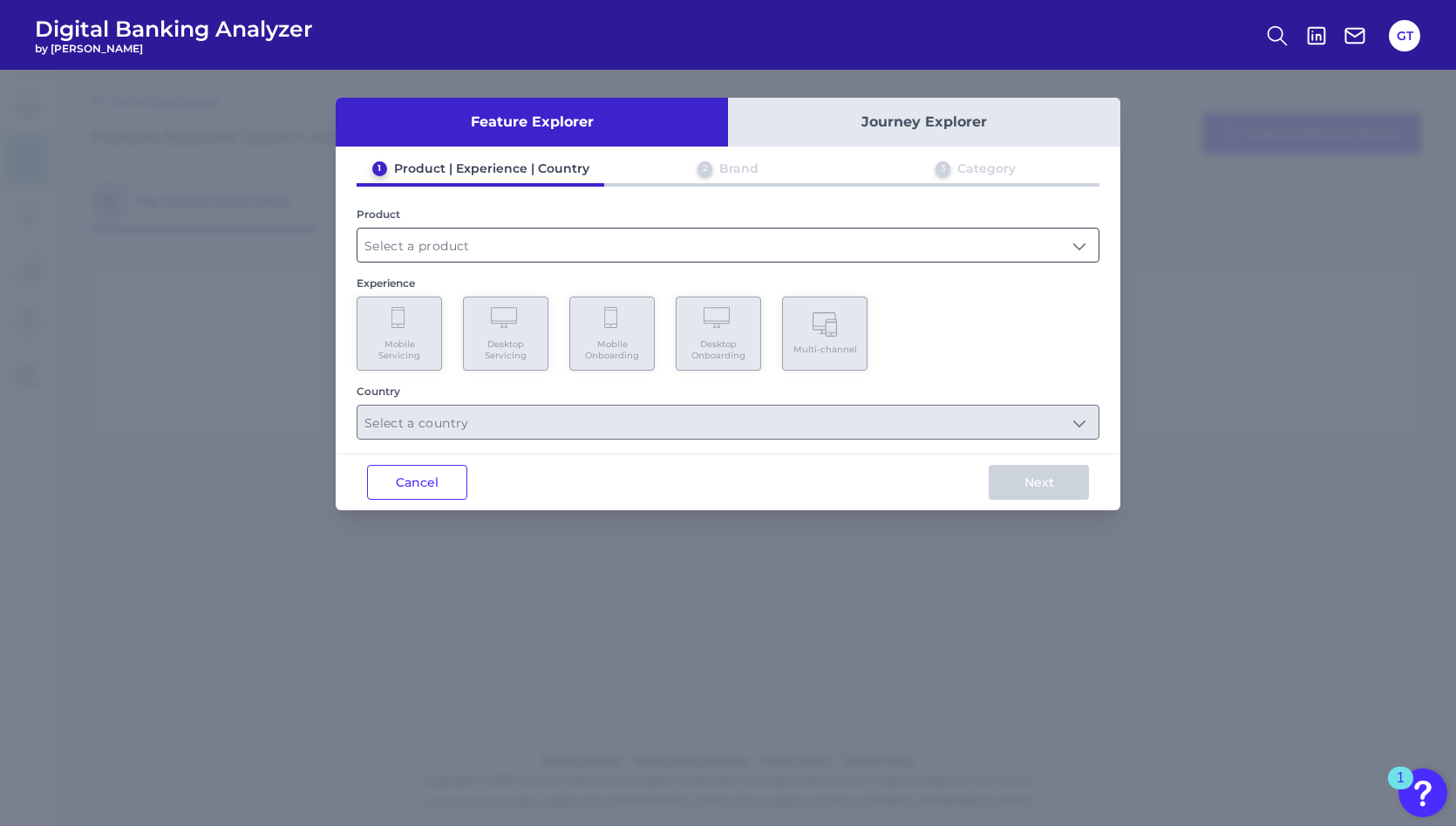 click at bounding box center (728, 245) 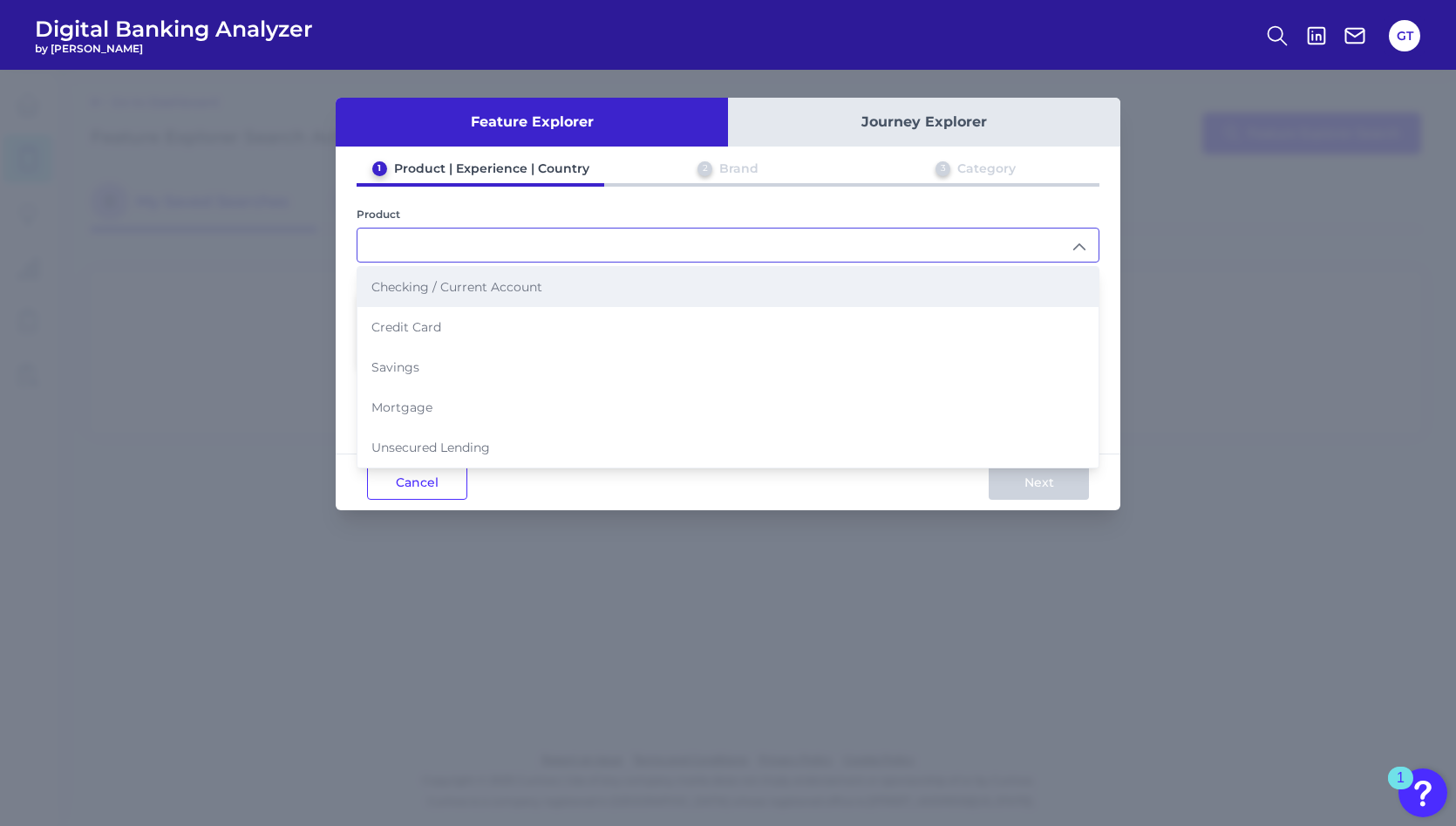 click on "Checking / Current Account" at bounding box center (457, 287) 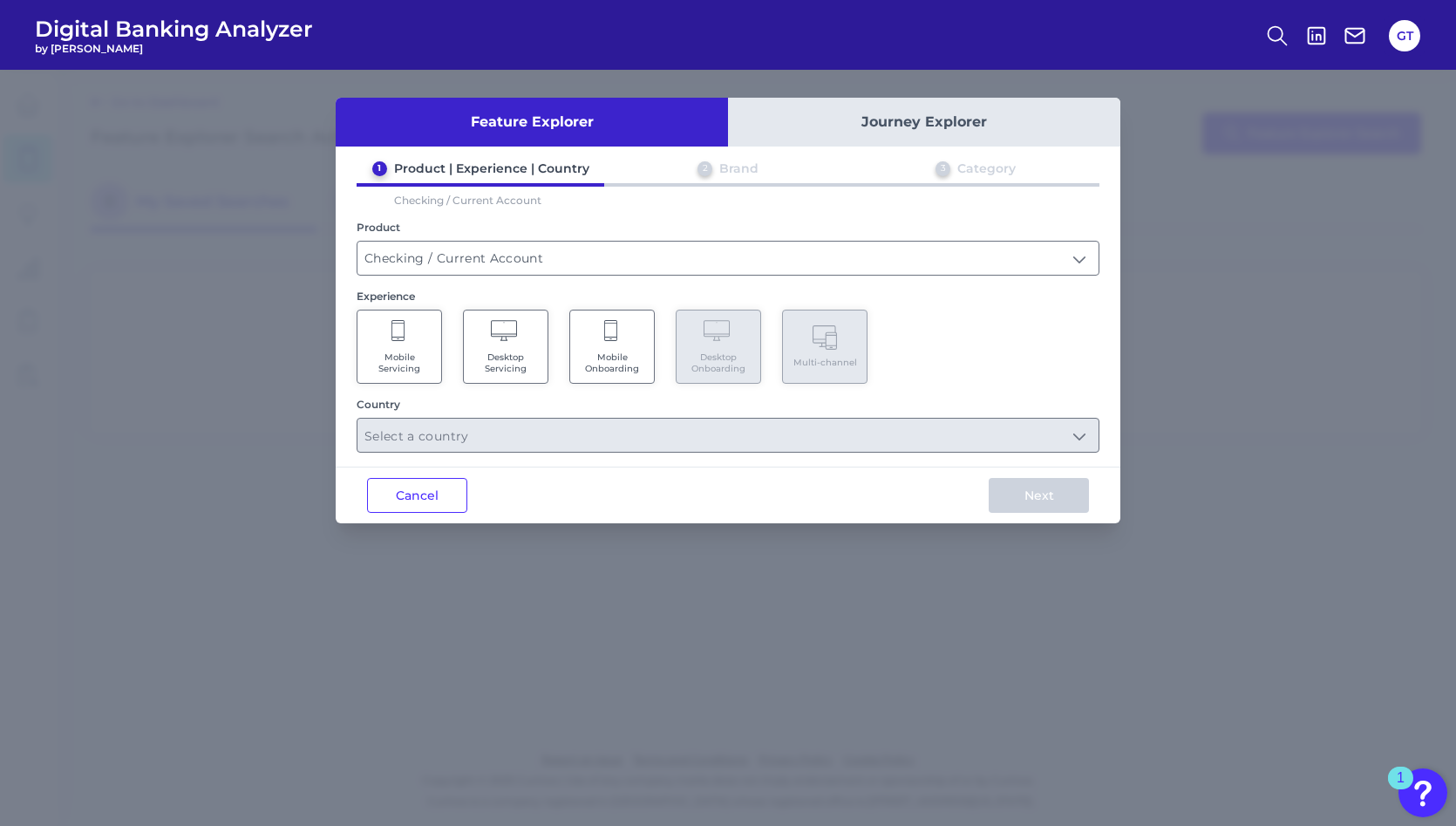 click on "Mobile Servicing" at bounding box center (399, 346) 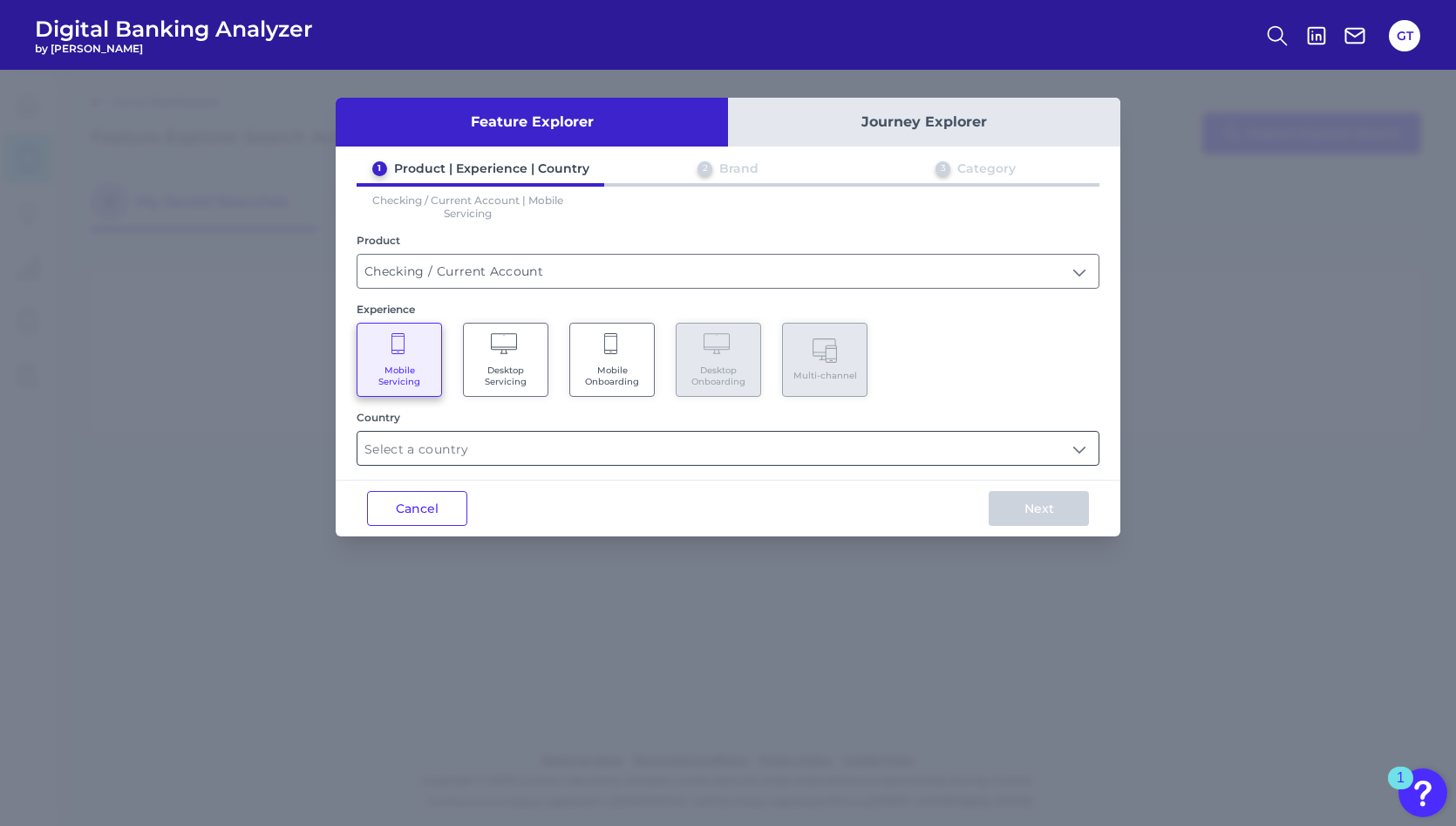 click at bounding box center [728, 448] 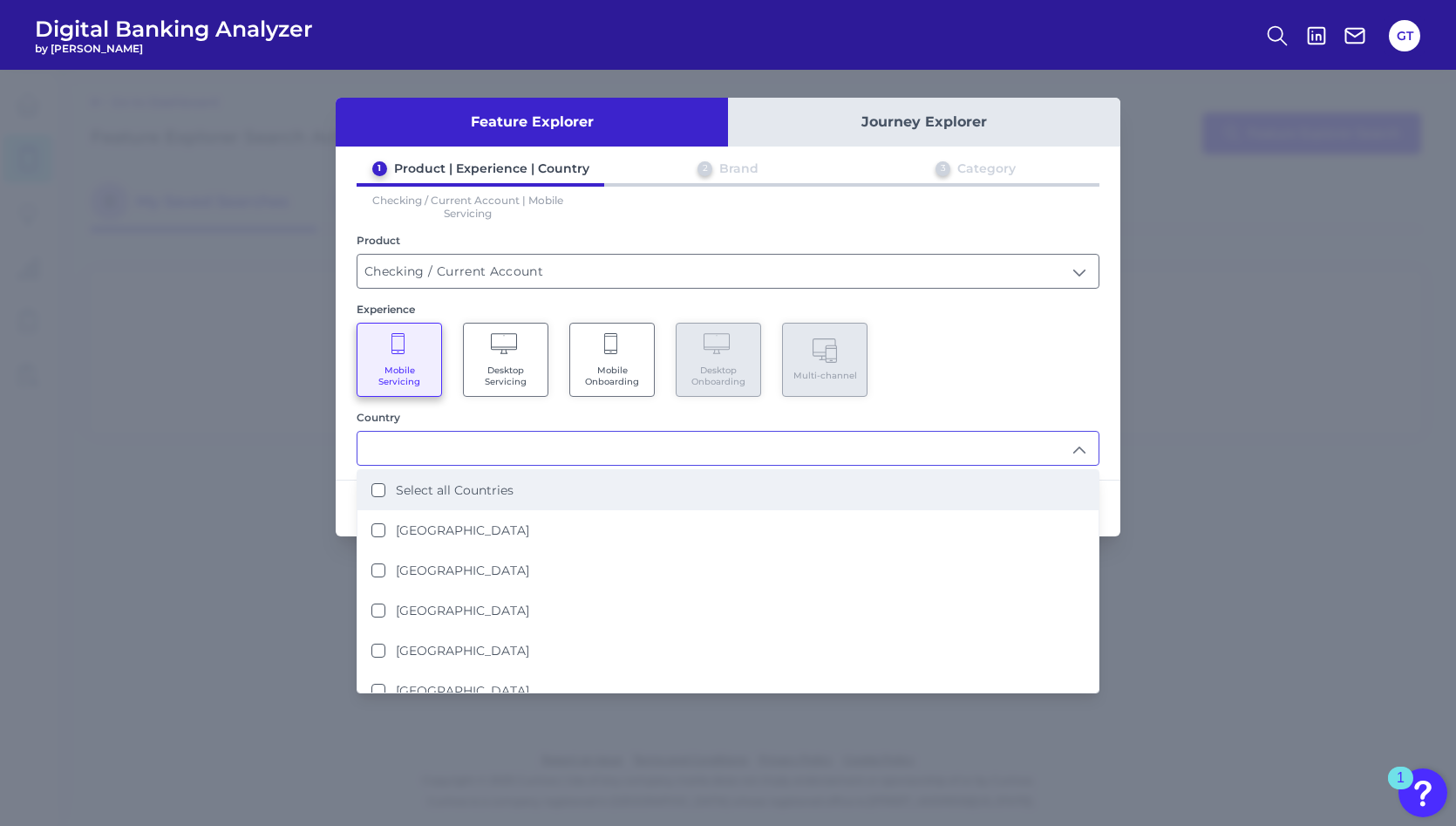 click on "Select all Countries" at bounding box center [378, 490] 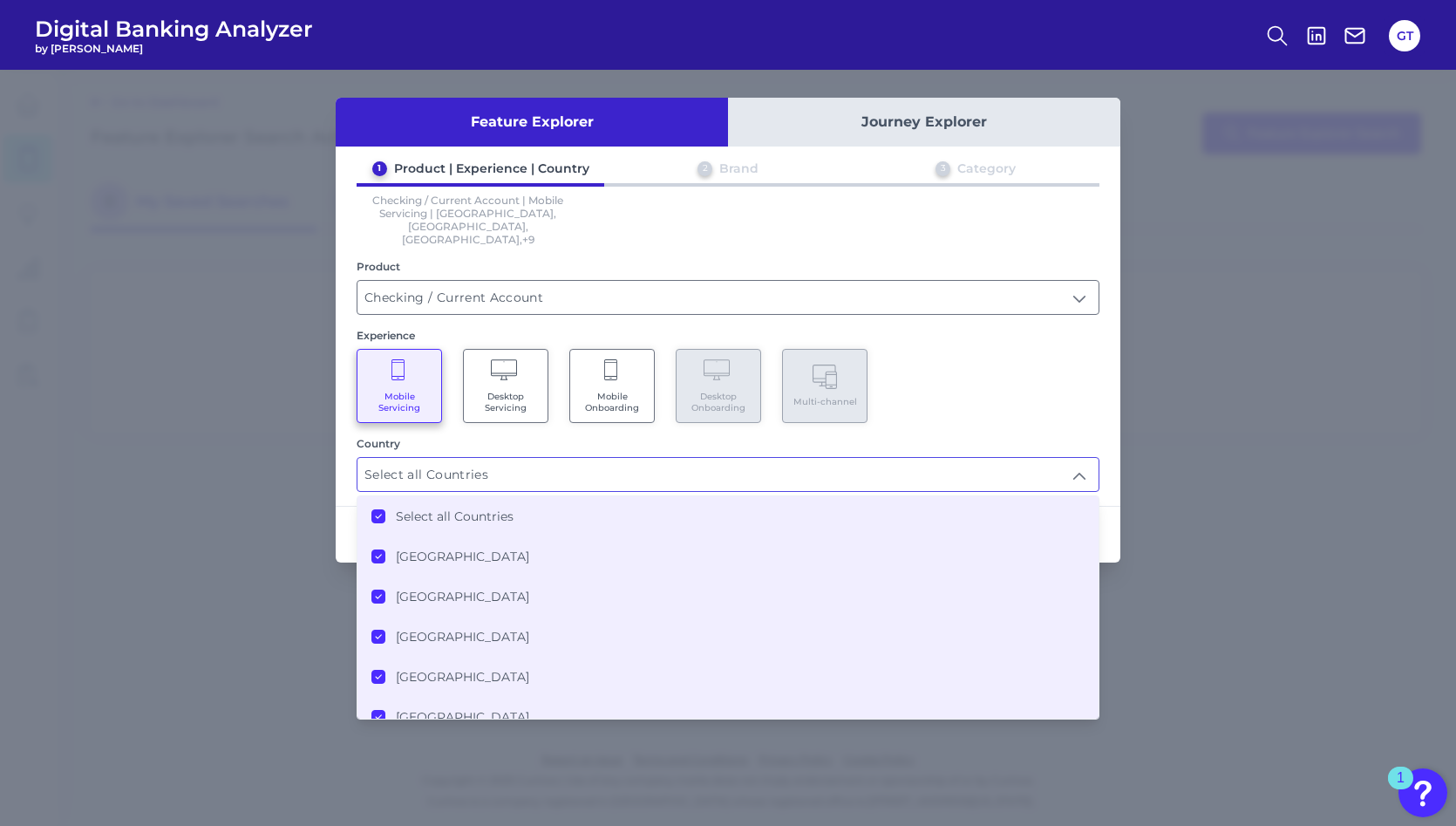 drag, startPoint x: 260, startPoint y: 465, endPoint x: 299, endPoint y: 463, distance: 39.051248 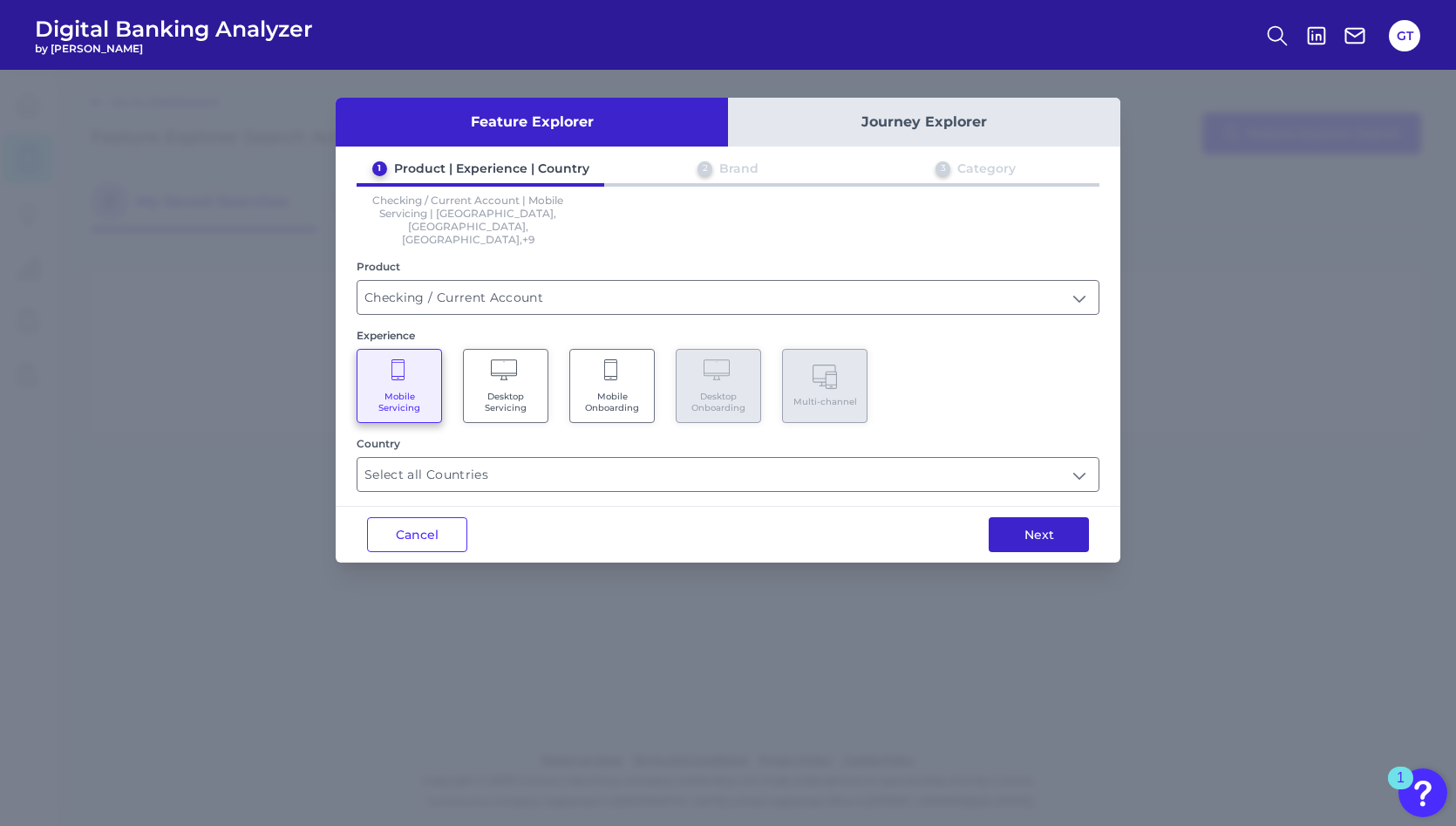 click on "Next" at bounding box center [1038, 535] 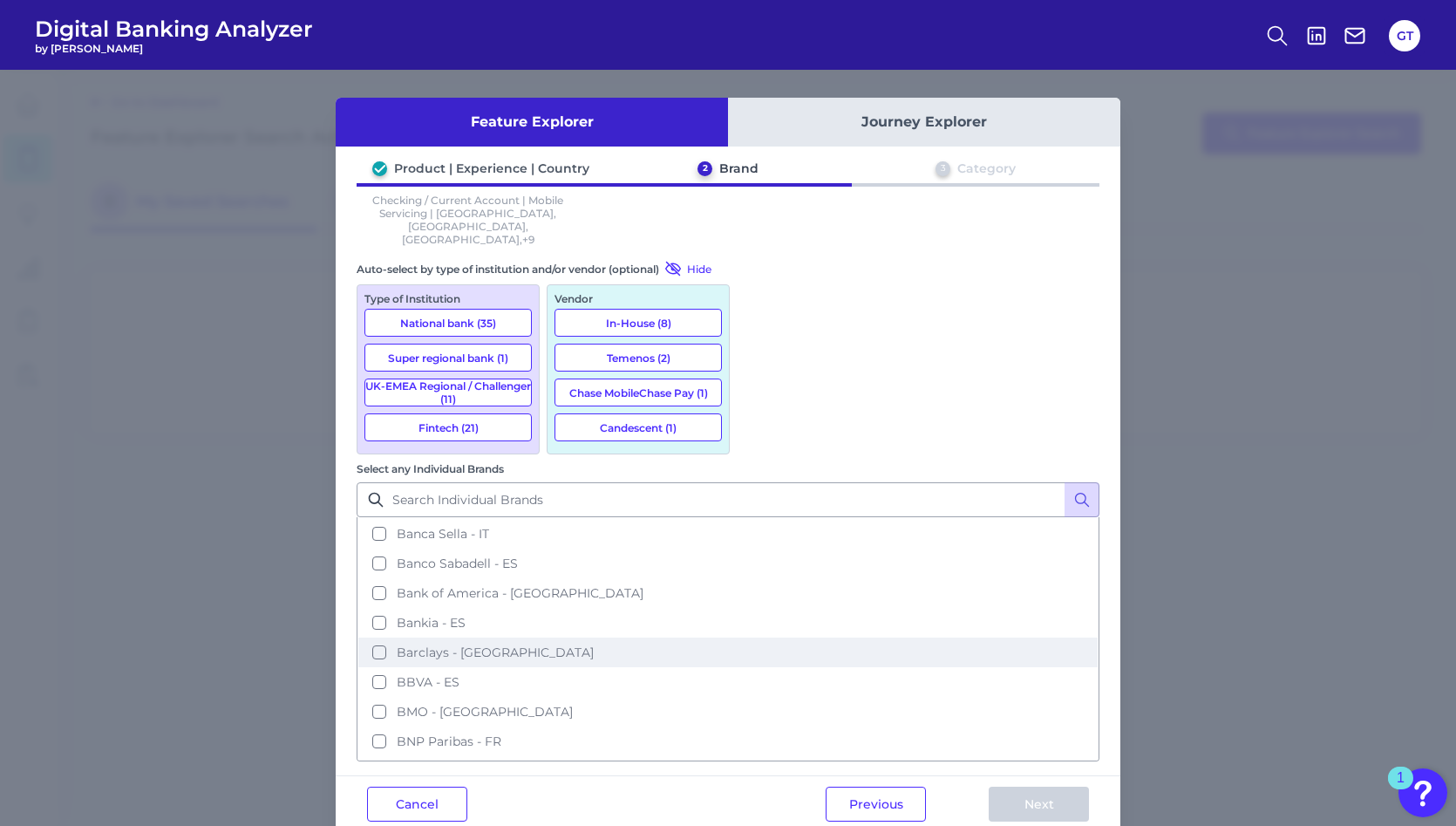 scroll, scrollTop: 119, scrollLeft: 0, axis: vertical 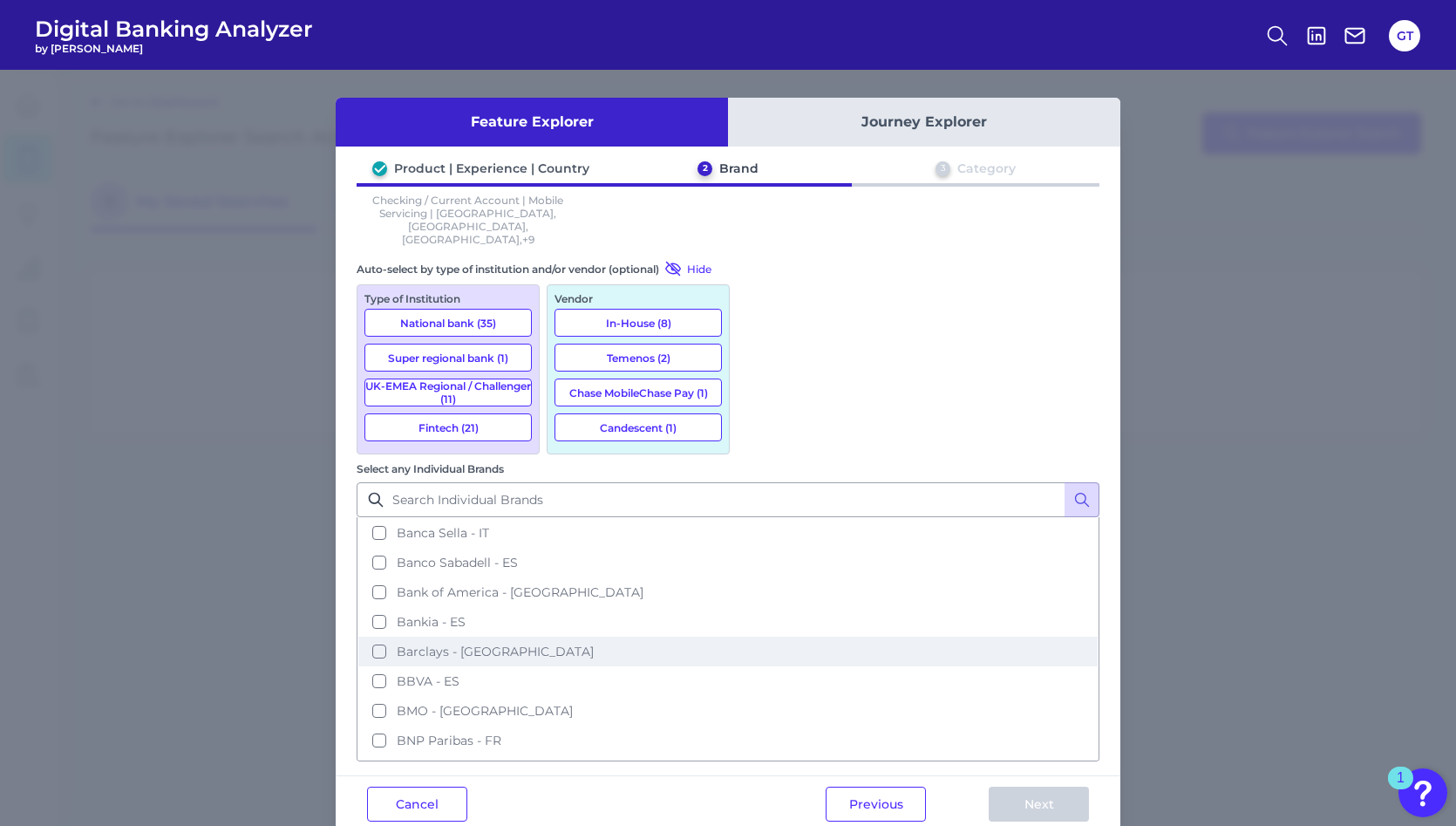 click on "Barclays - [GEOGRAPHIC_DATA]" at bounding box center (728, 652) 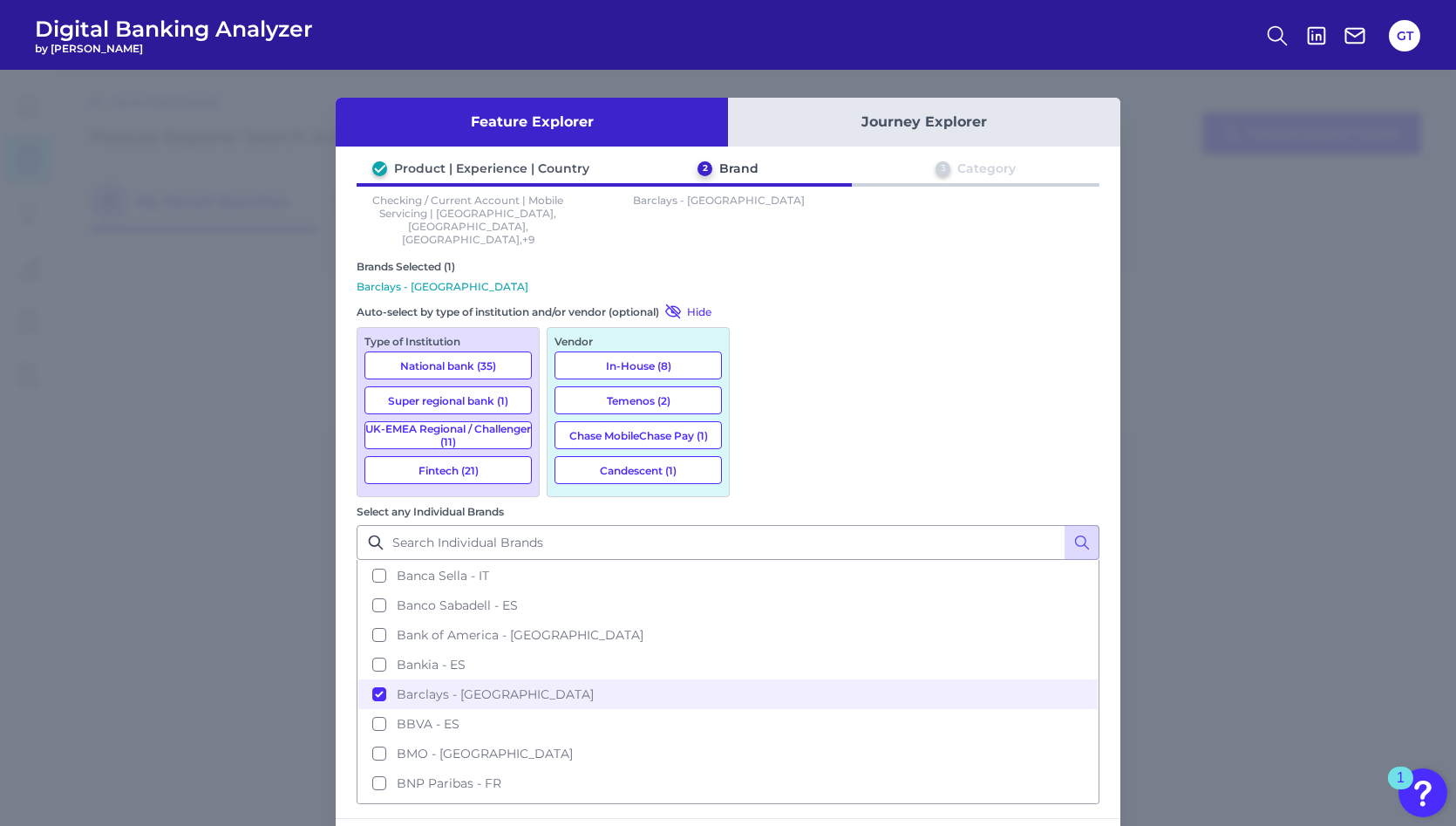 click on "Next" at bounding box center (1038, 847) 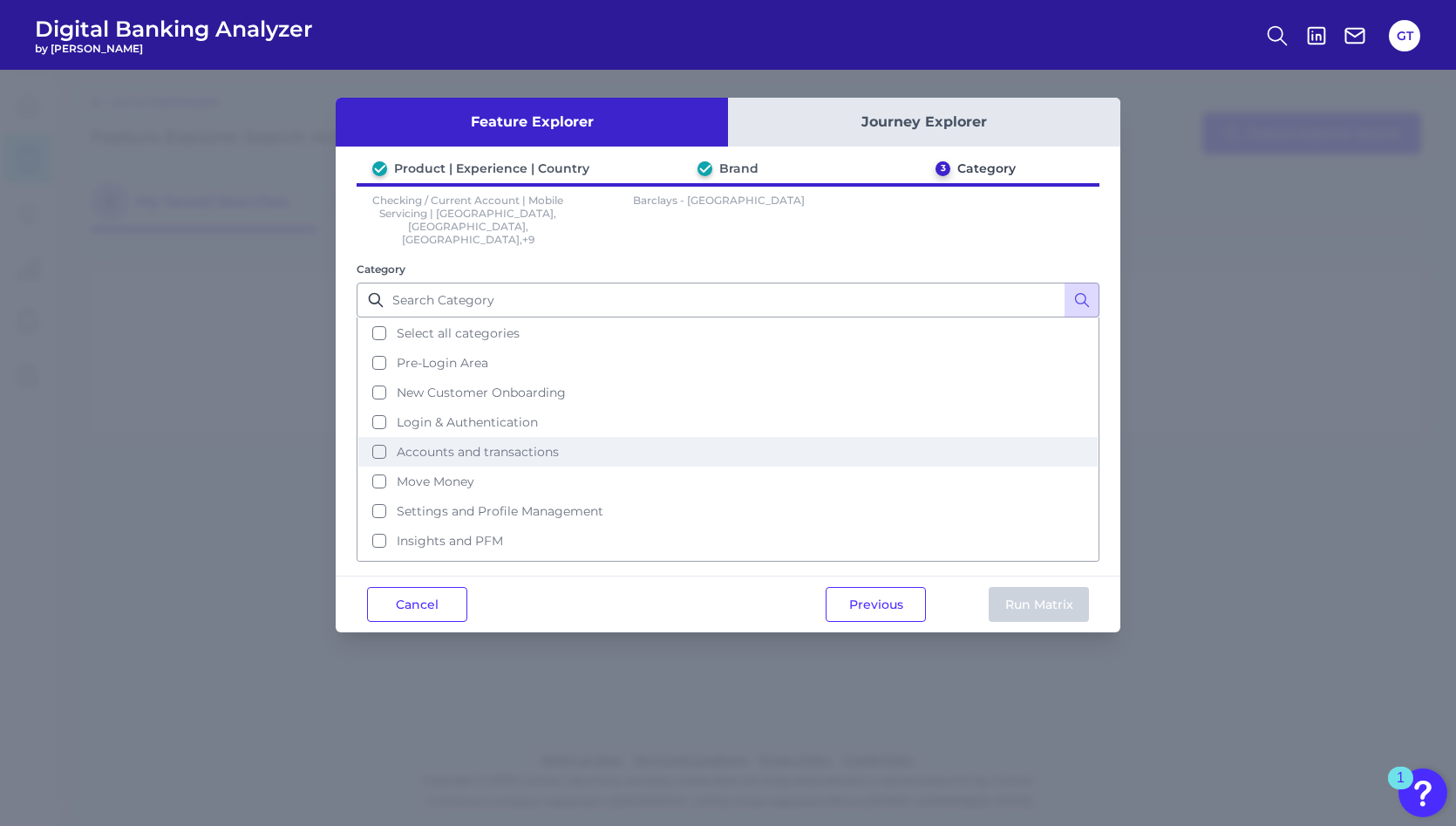 click on "Accounts and transactions" at bounding box center [728, 452] 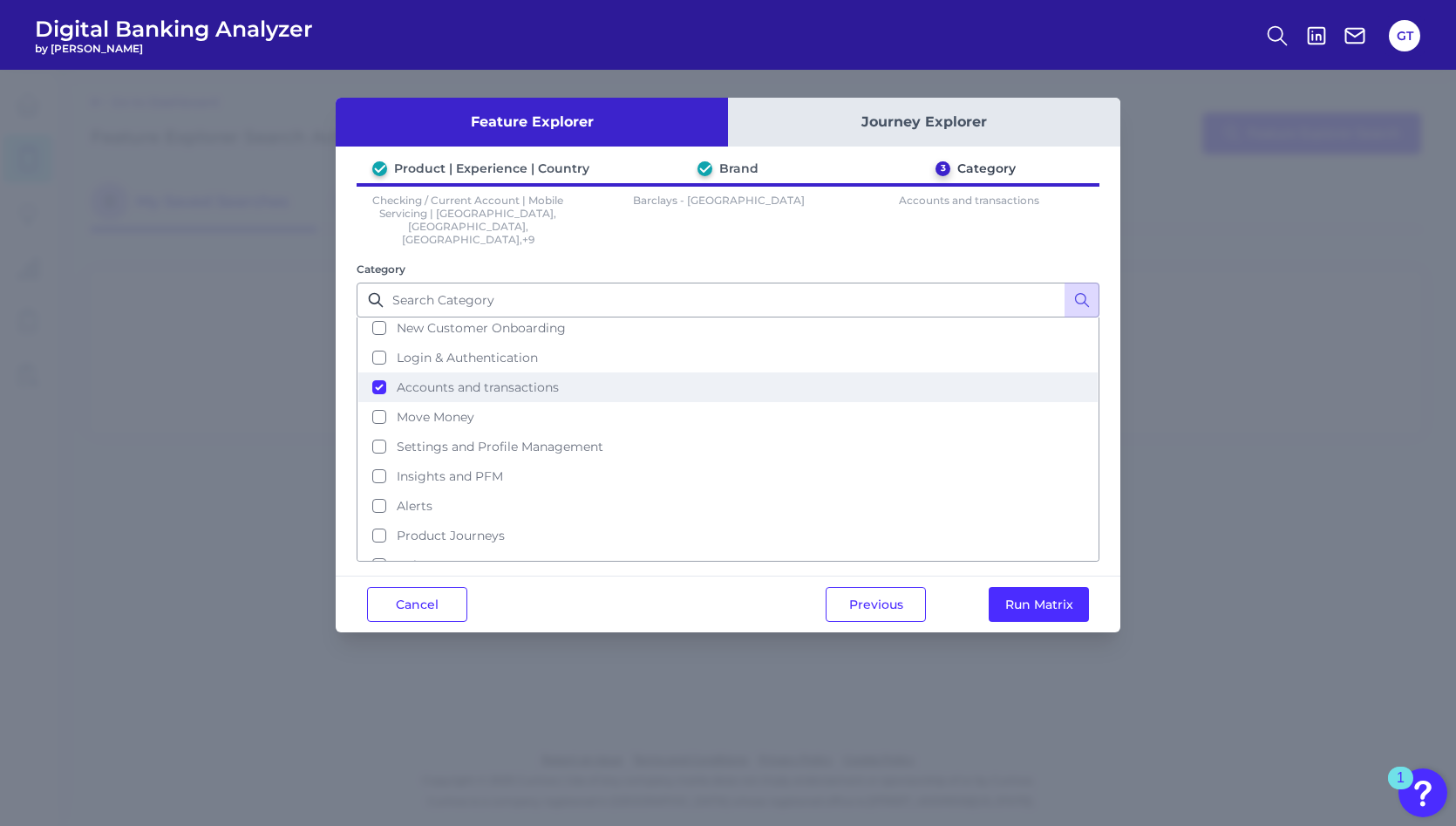 scroll, scrollTop: 75, scrollLeft: 0, axis: vertical 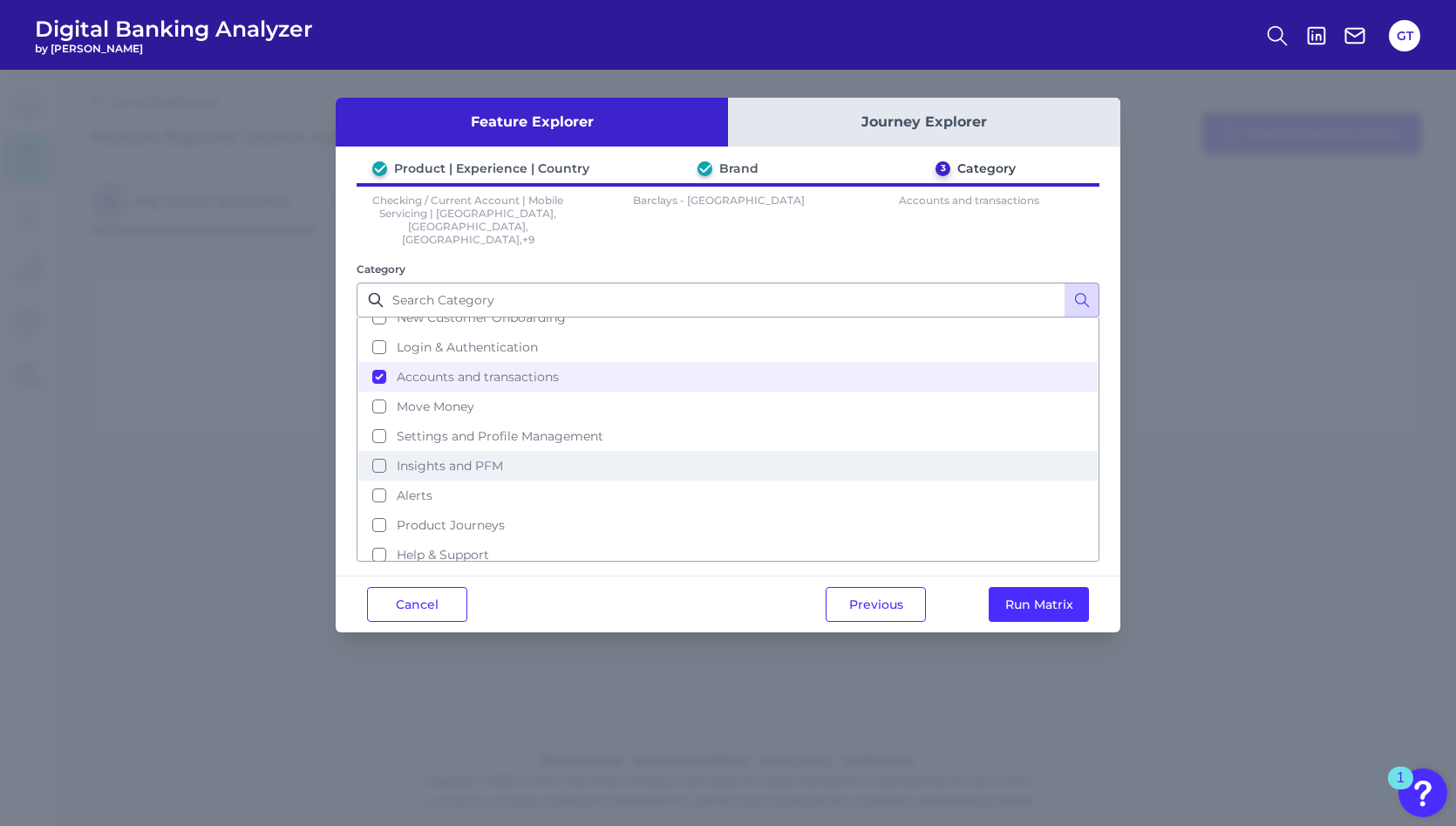 click on "Insights and PFM" at bounding box center [728, 466] 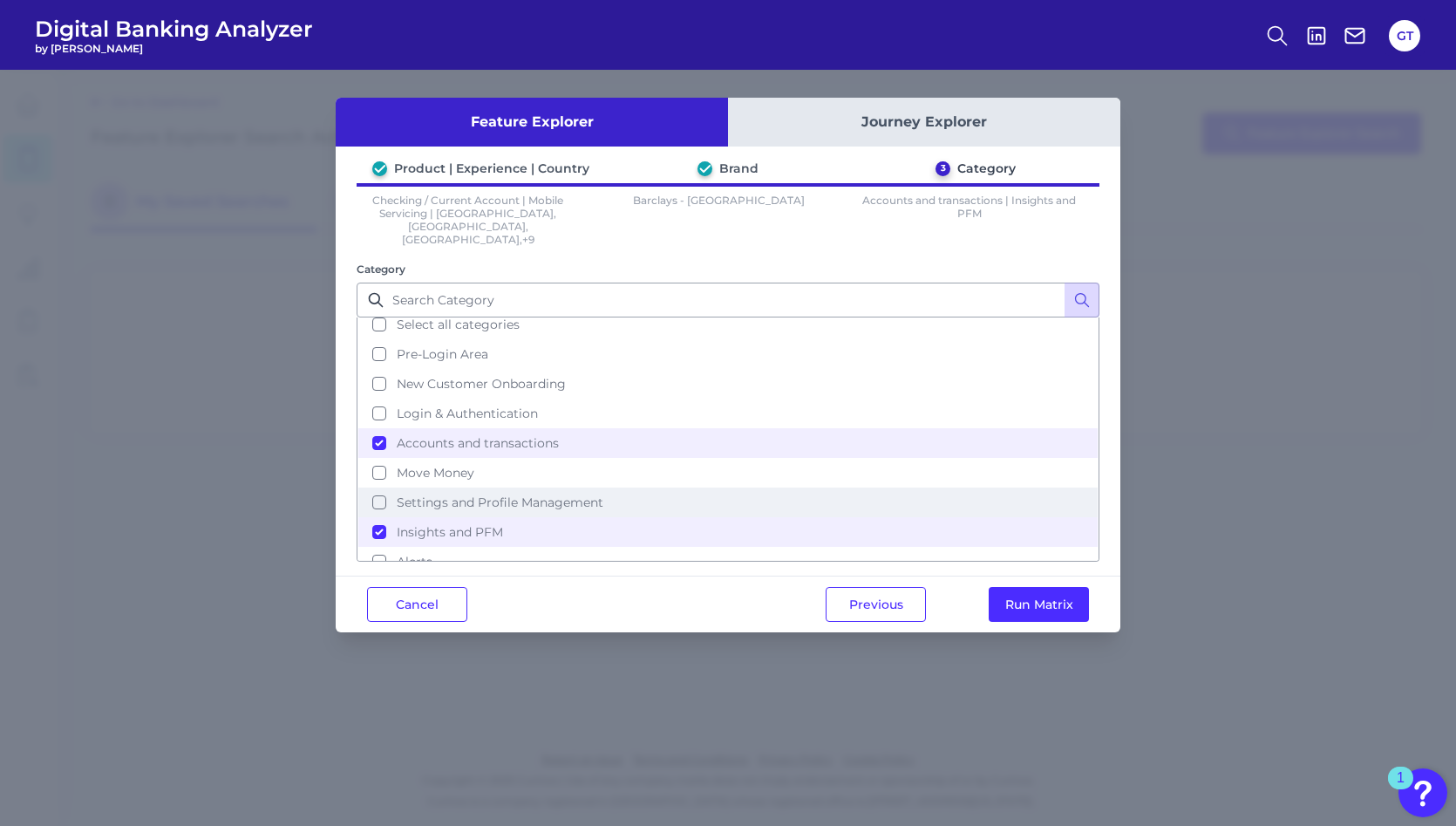 scroll, scrollTop: 0, scrollLeft: 0, axis: both 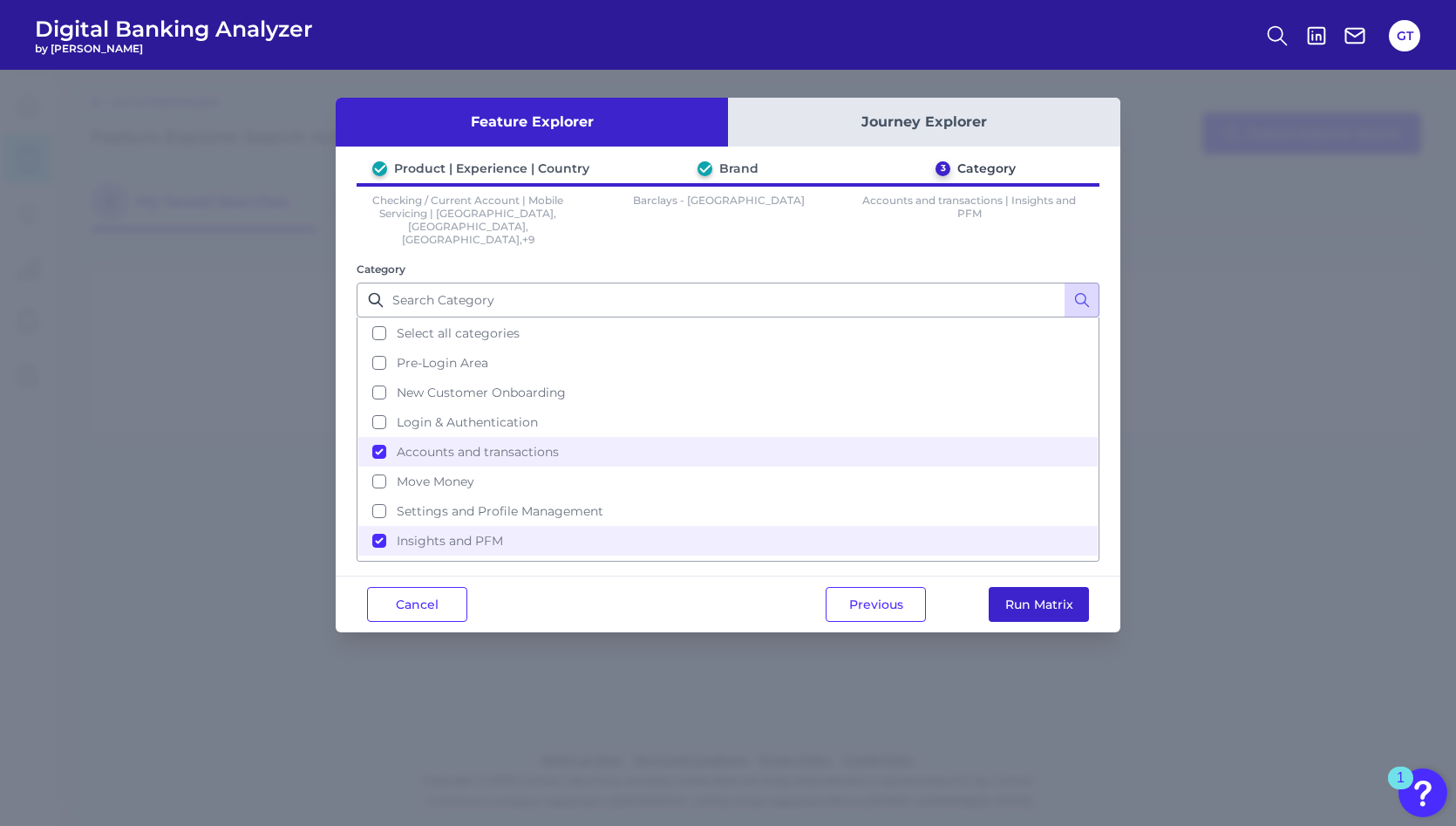 click on "Run Matrix" at bounding box center (1038, 604) 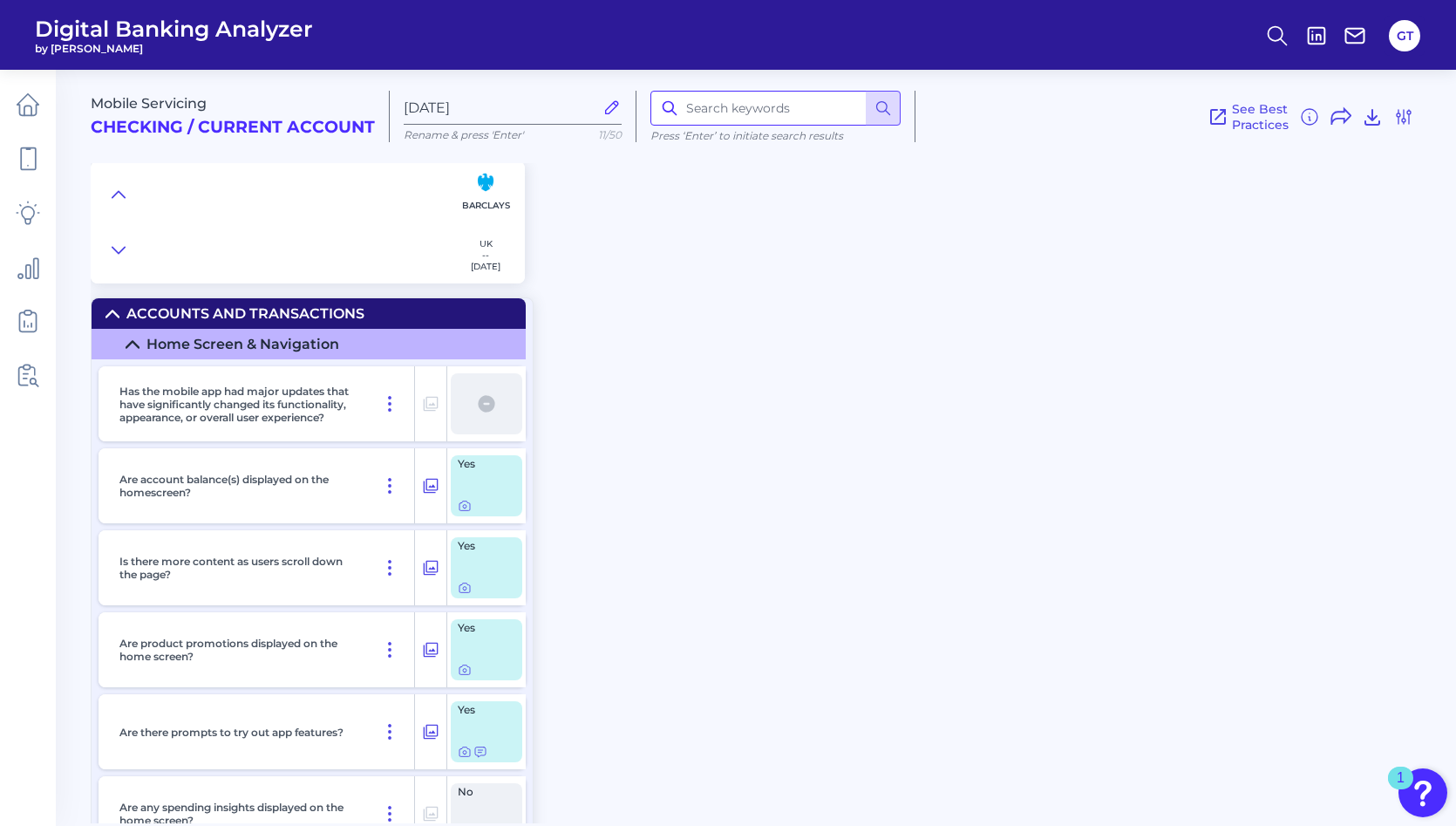 click at bounding box center [775, 108] 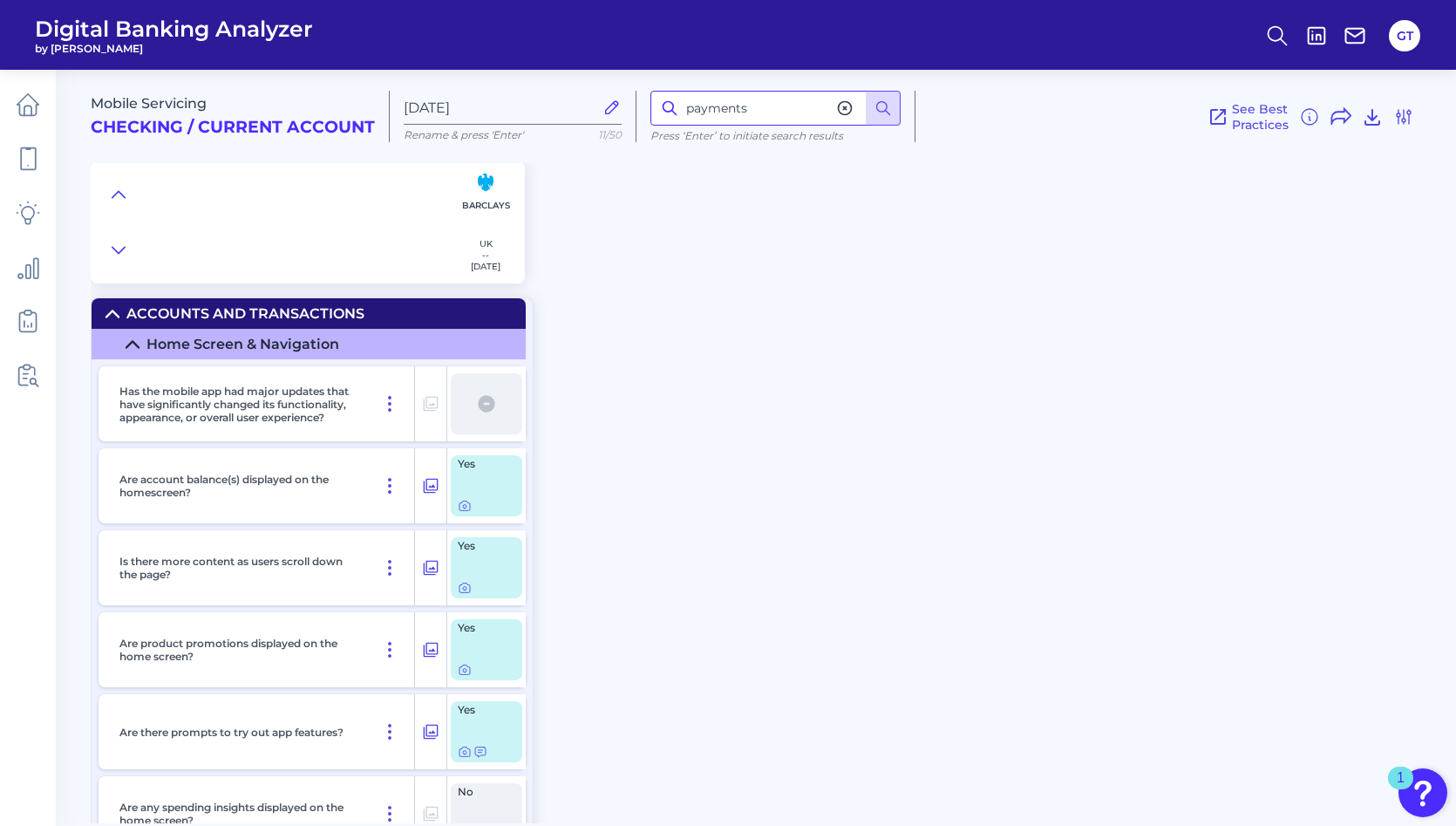 type on "payments" 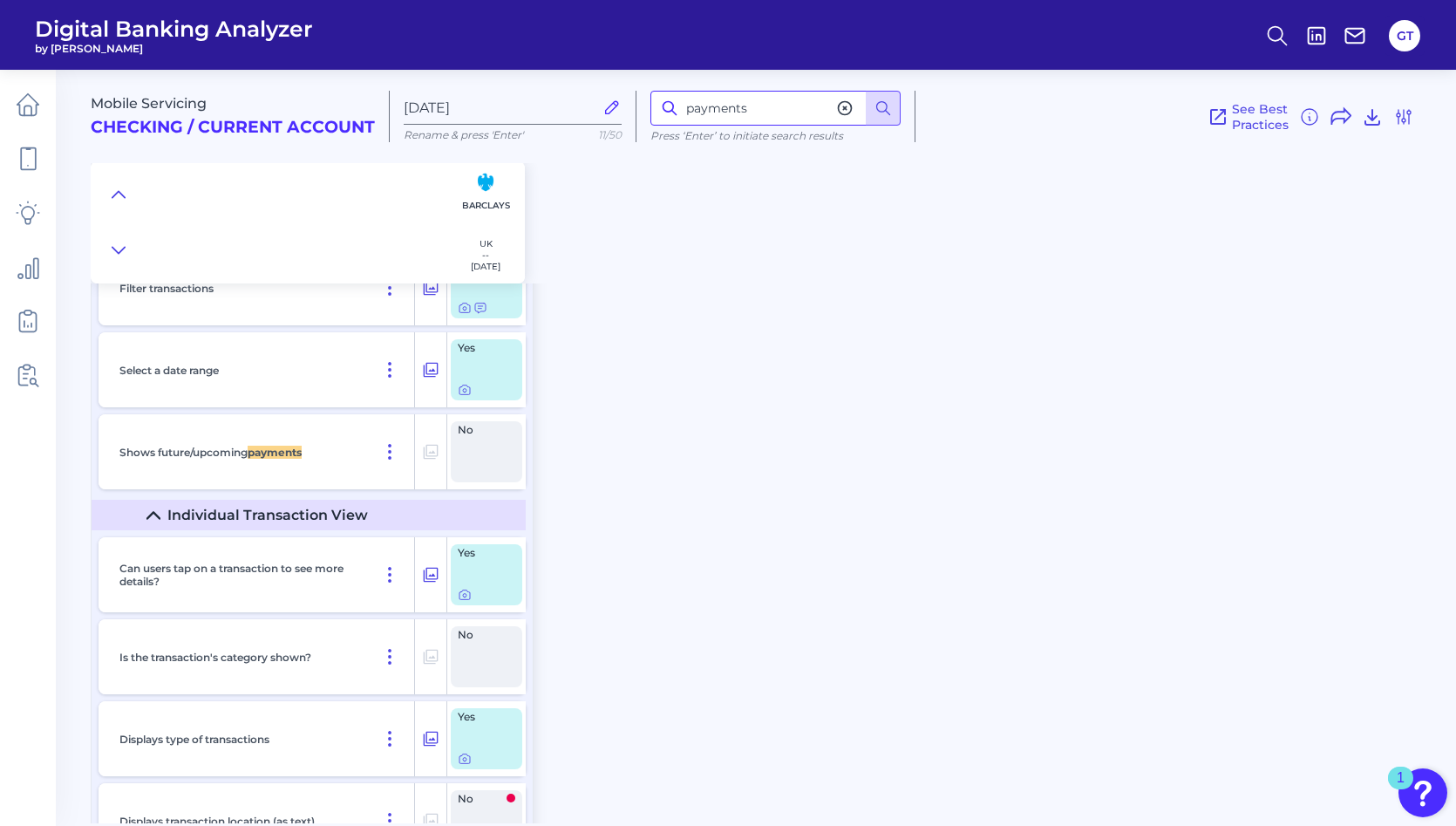 scroll, scrollTop: 3359, scrollLeft: 0, axis: vertical 